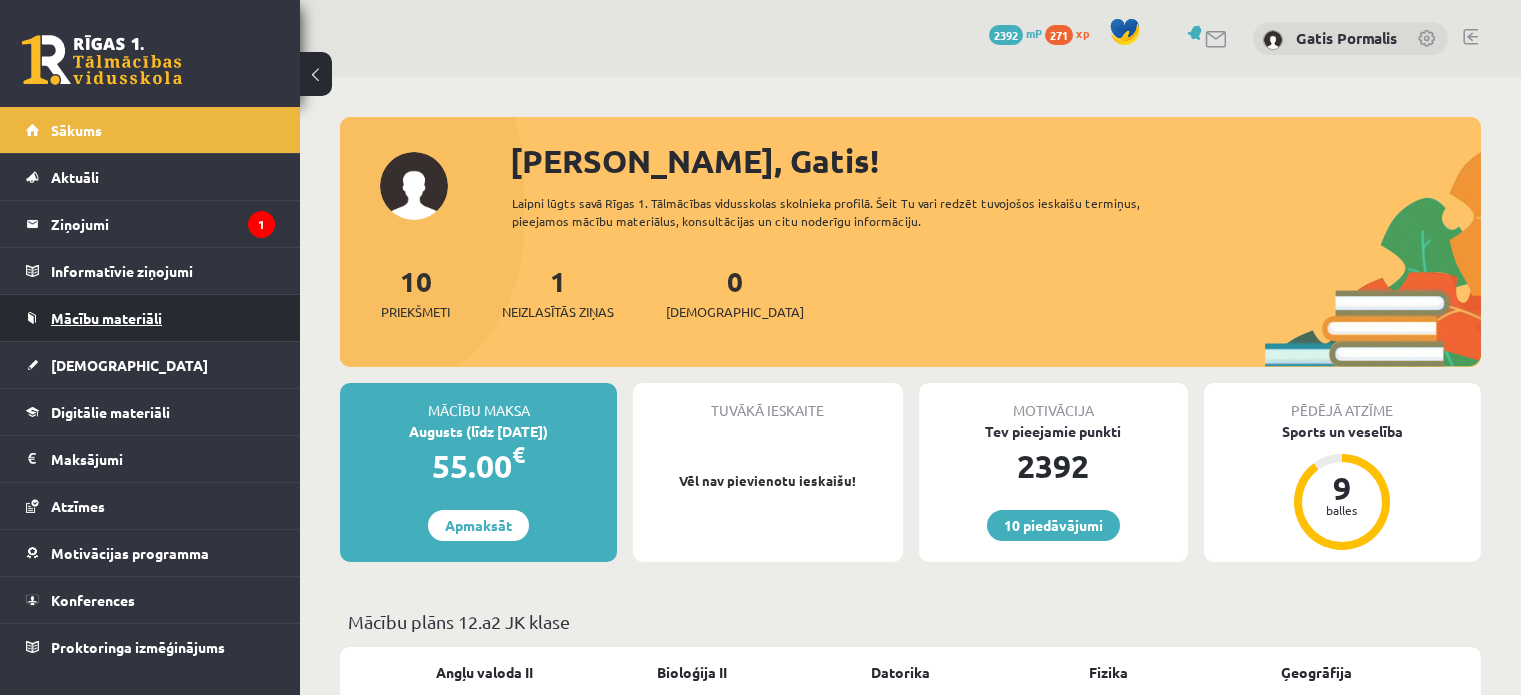 scroll, scrollTop: 0, scrollLeft: 0, axis: both 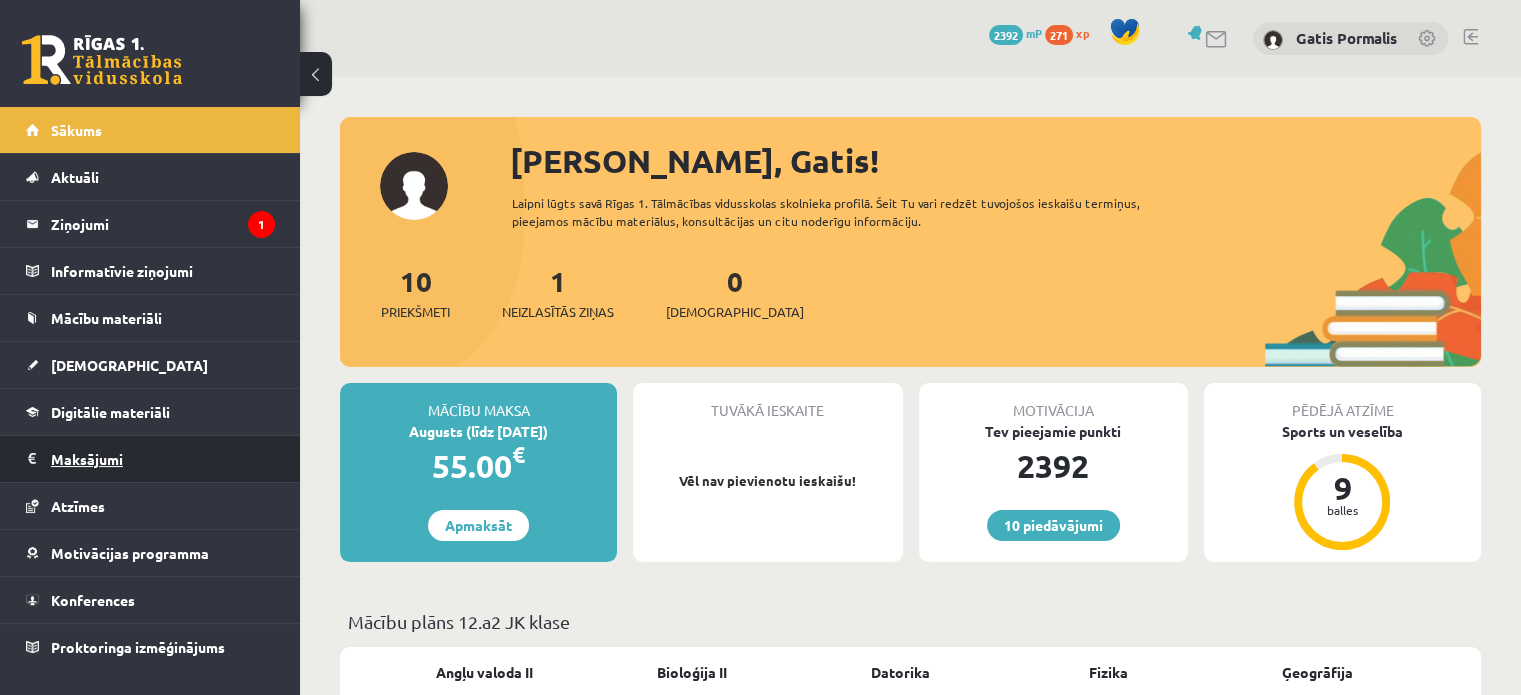 click on "Maksājumi
0" at bounding box center (163, 459) 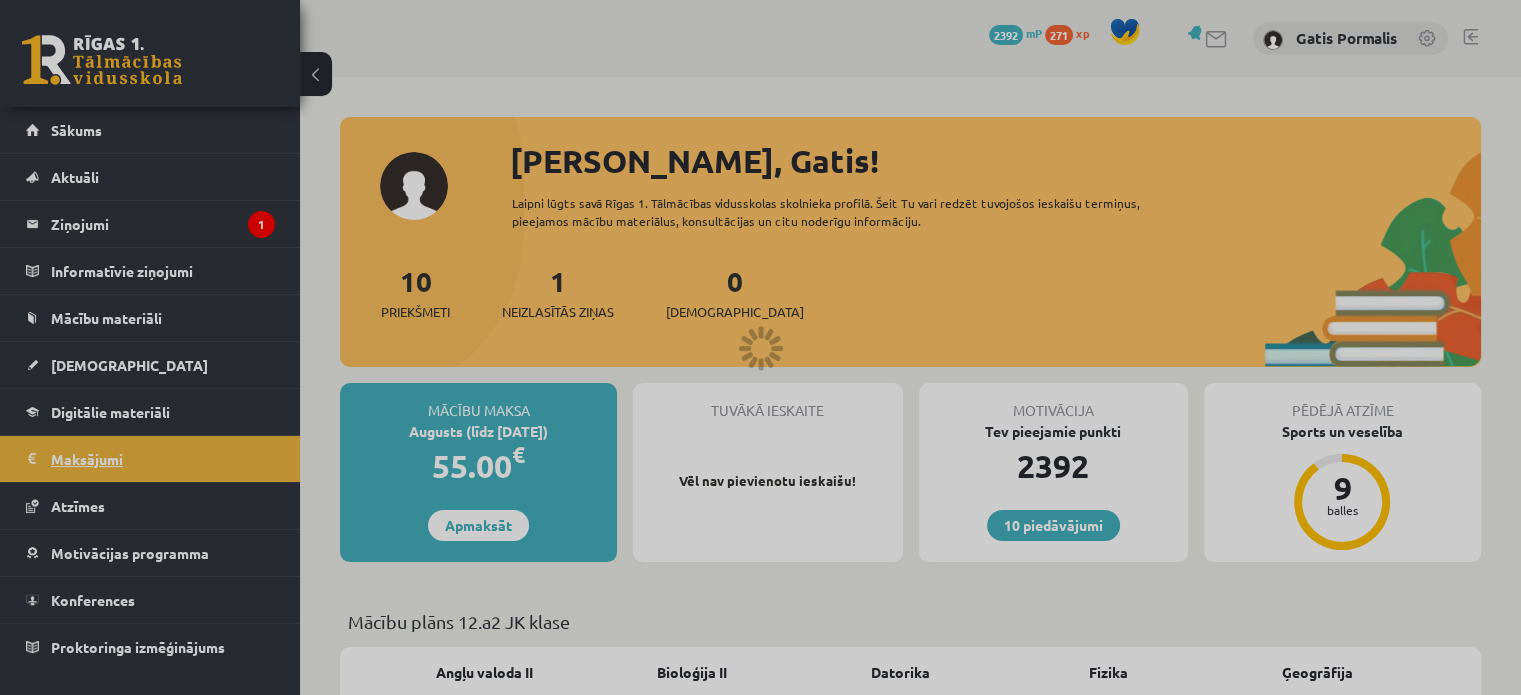 click at bounding box center [760, 347] 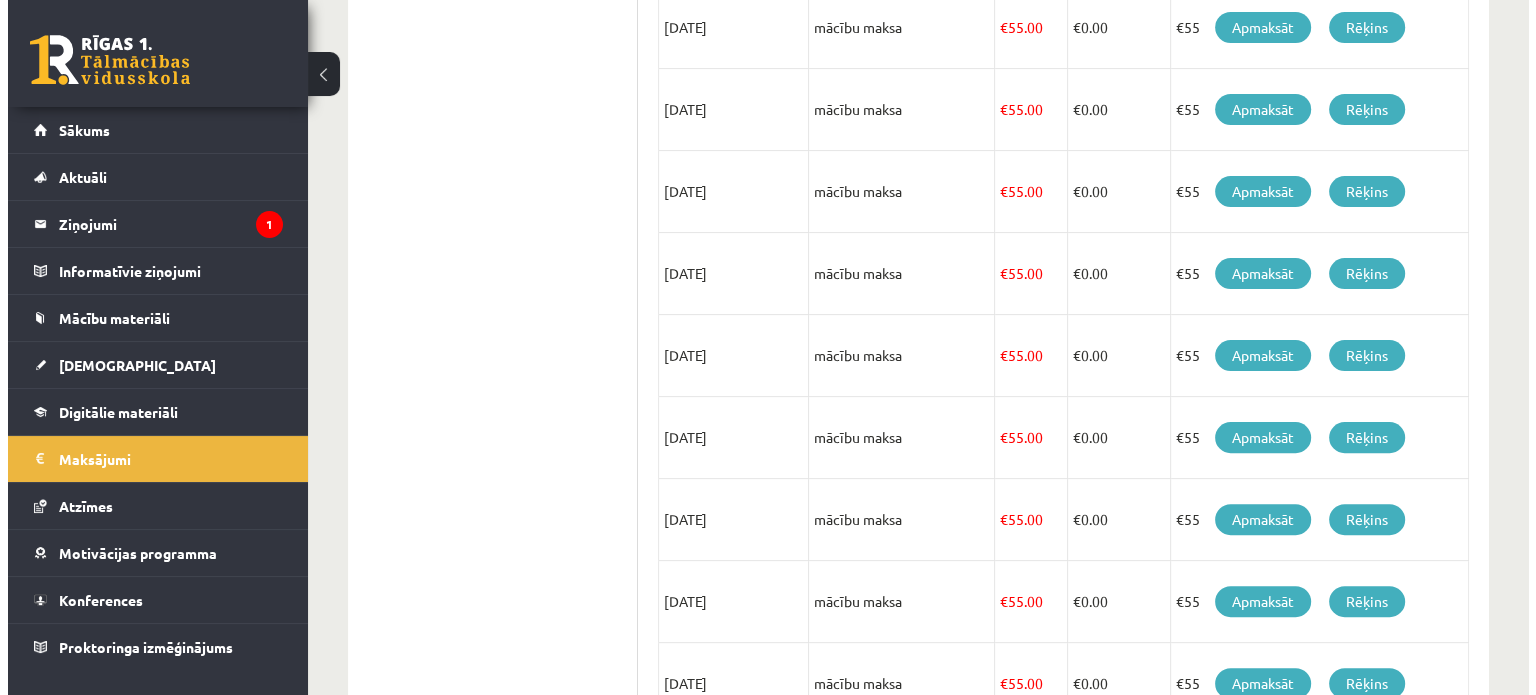 scroll, scrollTop: 0, scrollLeft: 0, axis: both 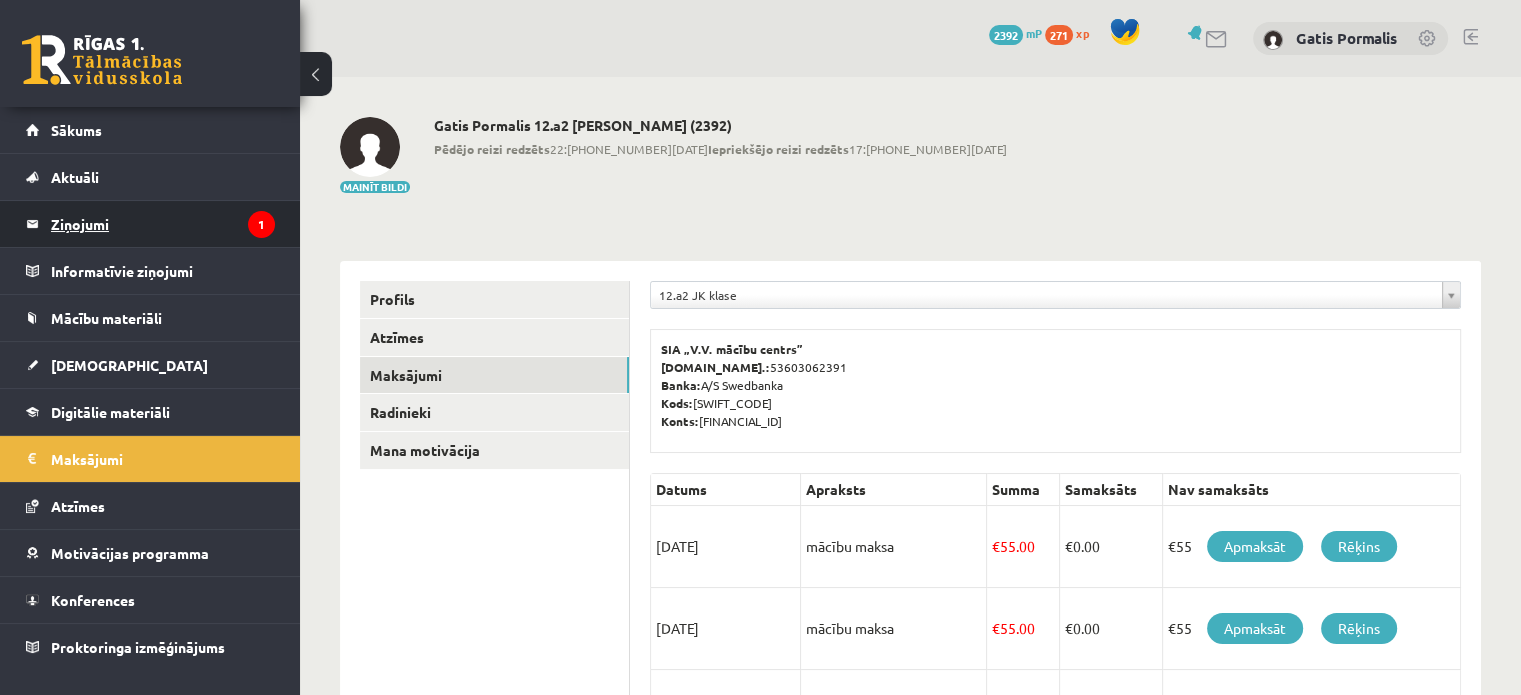 click on "Ziņojumi
1" at bounding box center (163, 224) 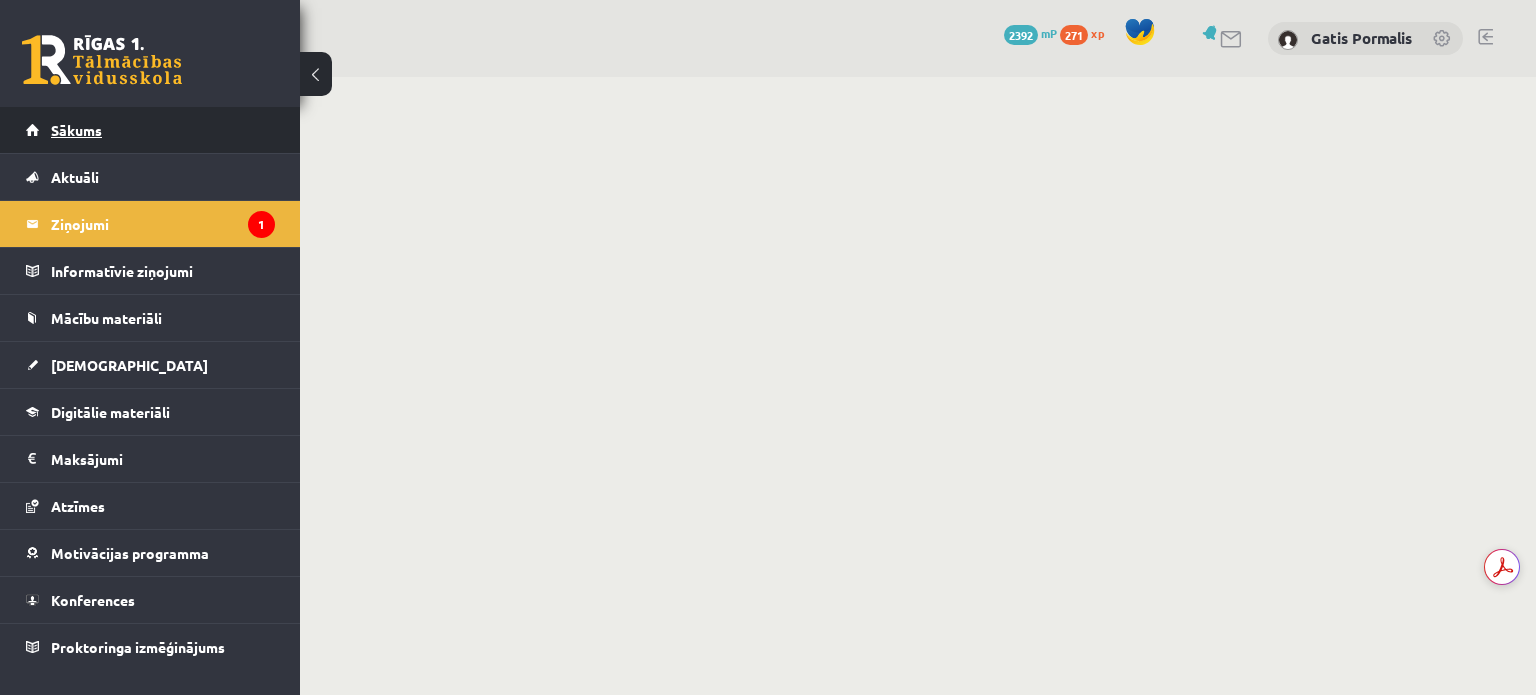 click on "Sākums" at bounding box center (150, 130) 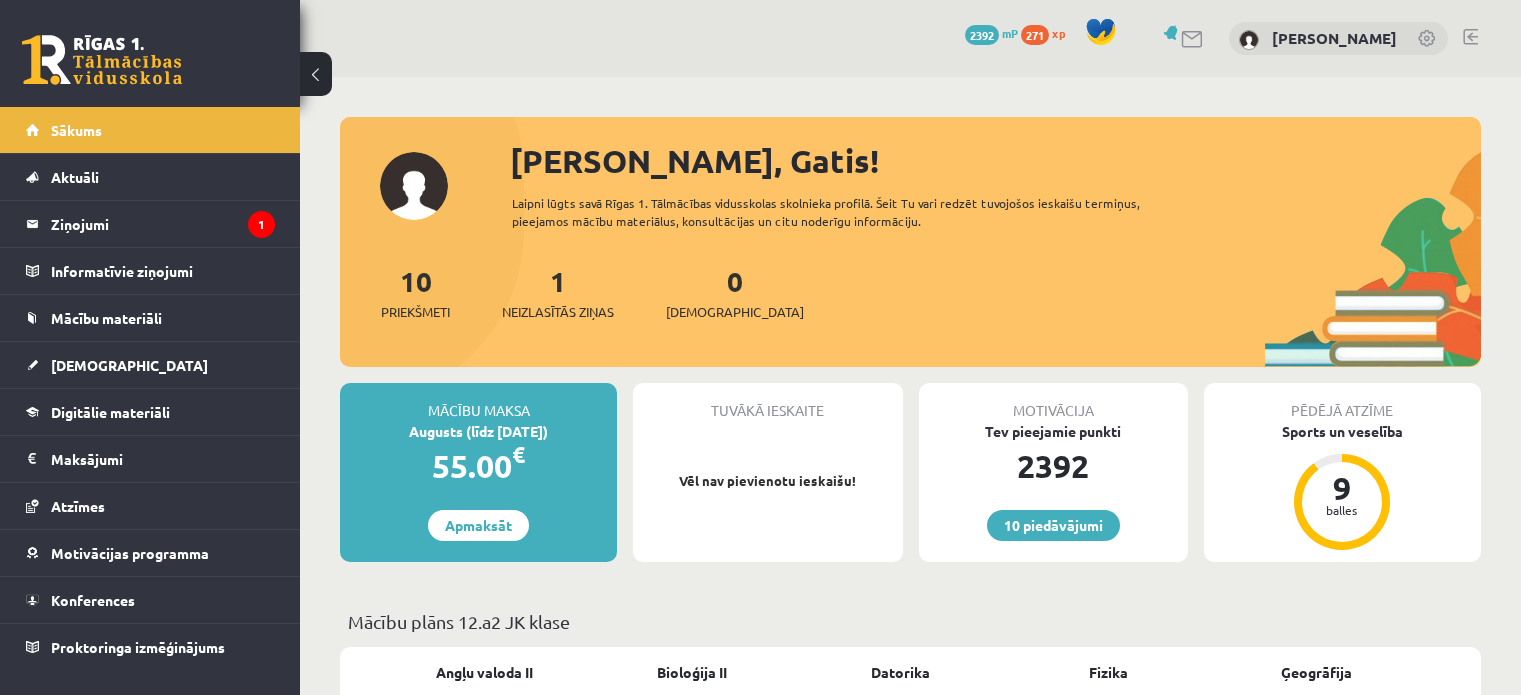 scroll, scrollTop: 0, scrollLeft: 0, axis: both 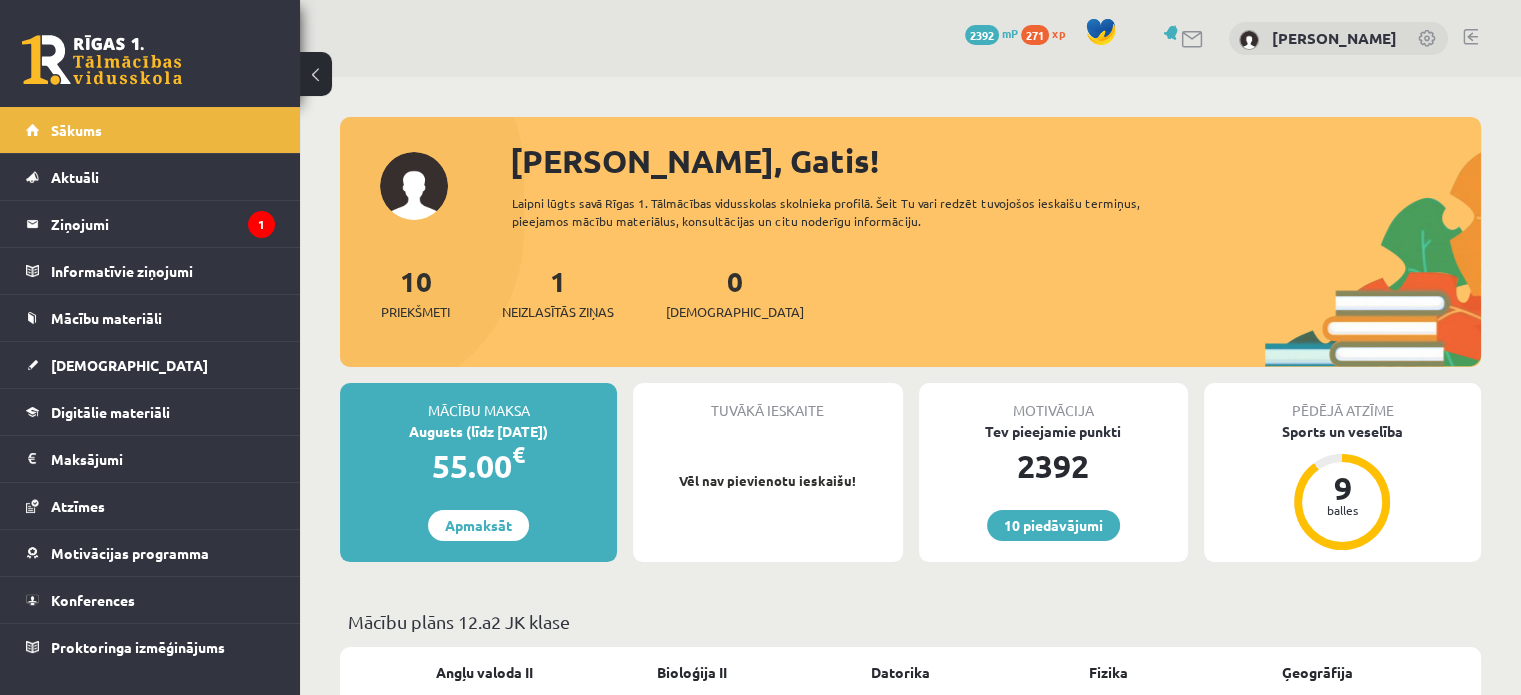click on "10
Dāvanas
2392
mP
271
xp
[PERSON_NAME]" at bounding box center (910, 38) 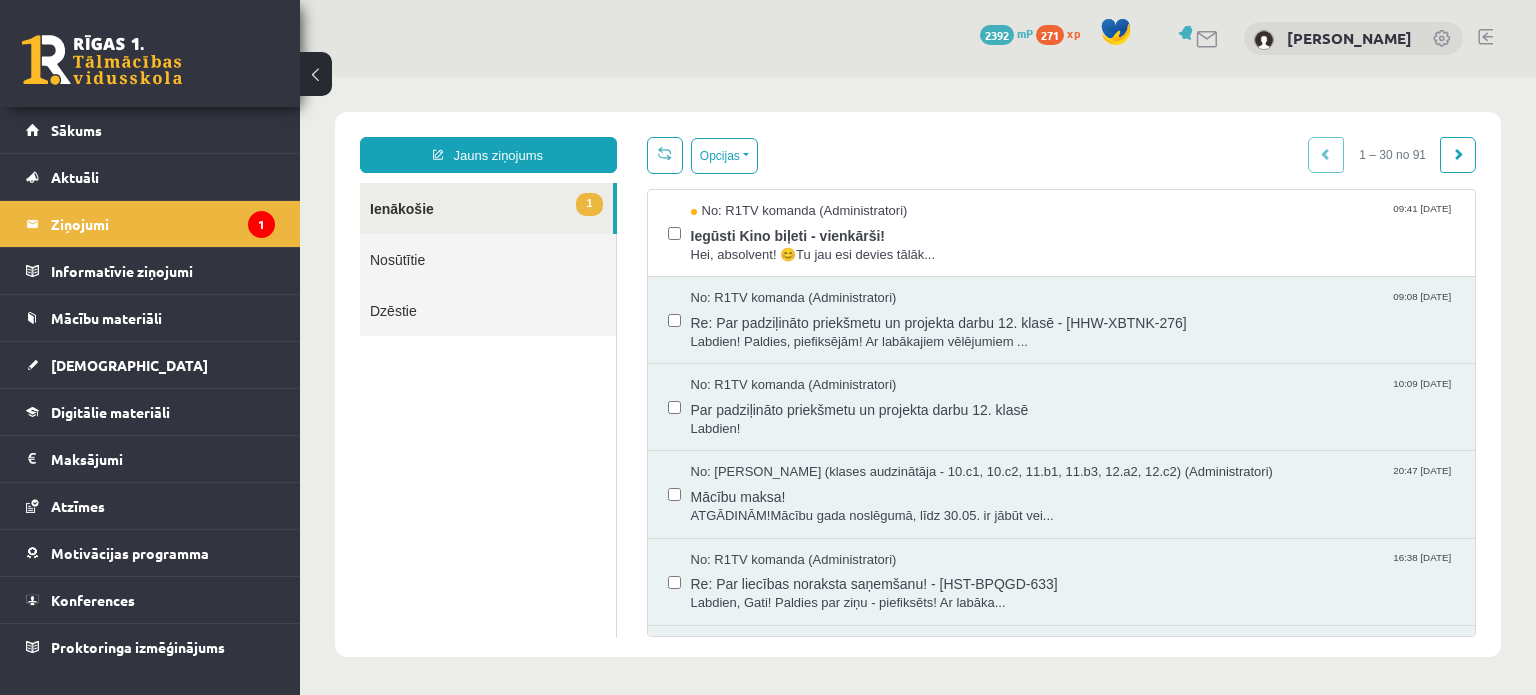 scroll, scrollTop: 0, scrollLeft: 0, axis: both 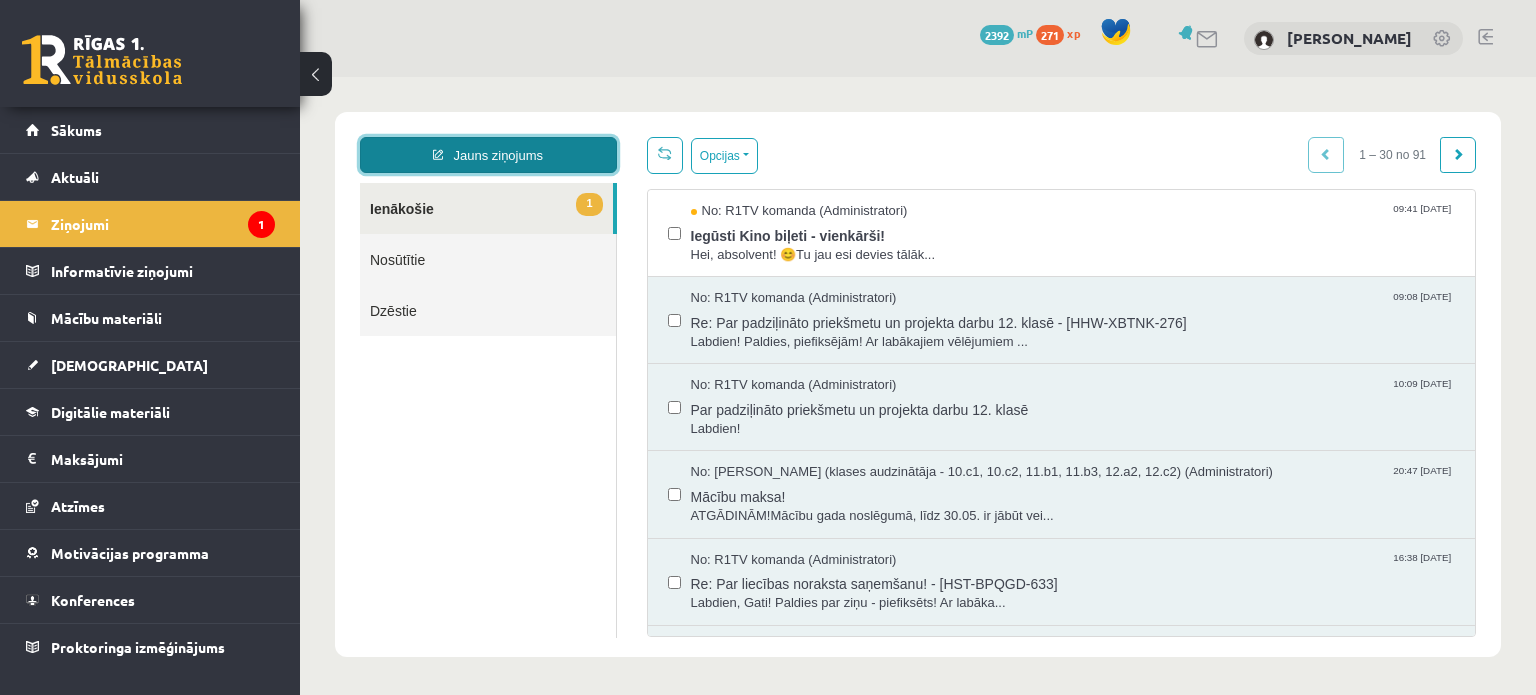 click on "Jauns ziņojums" at bounding box center (488, 155) 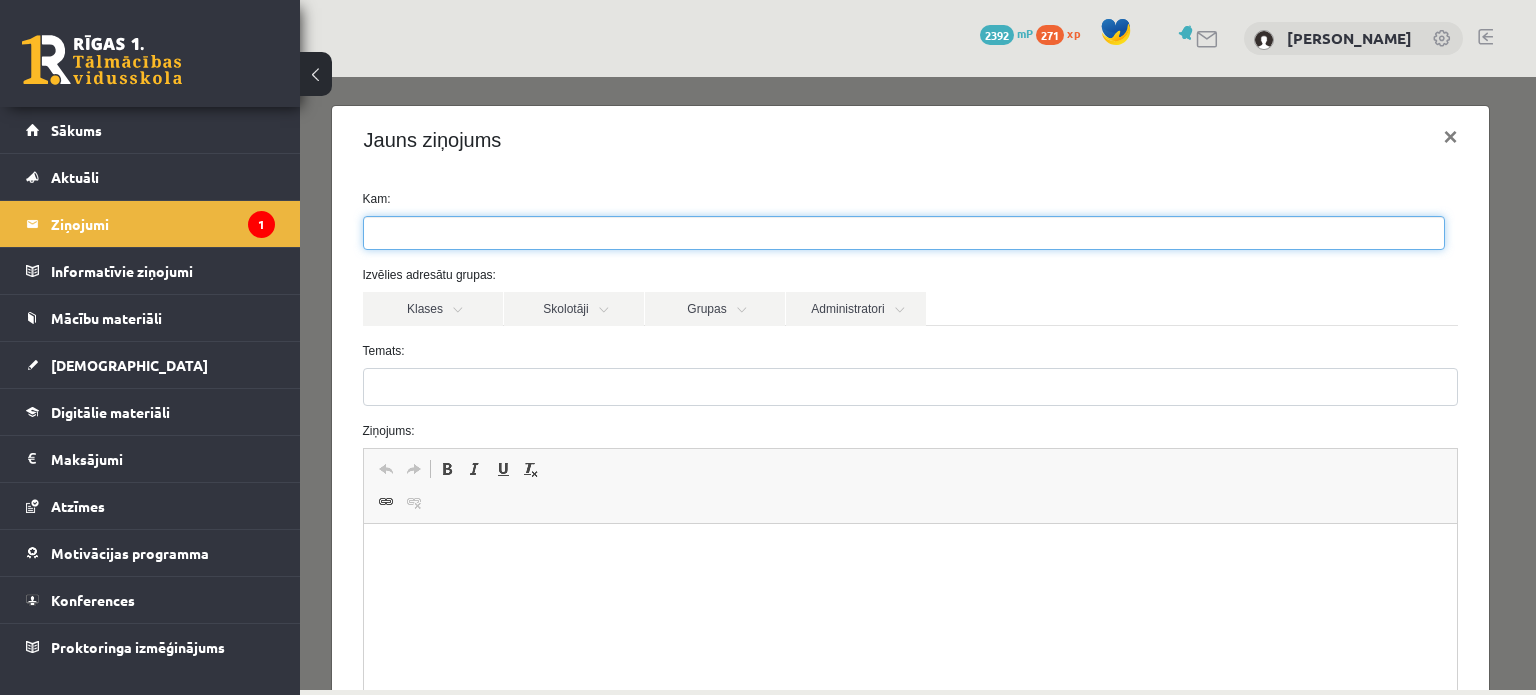 click at bounding box center (904, 233) 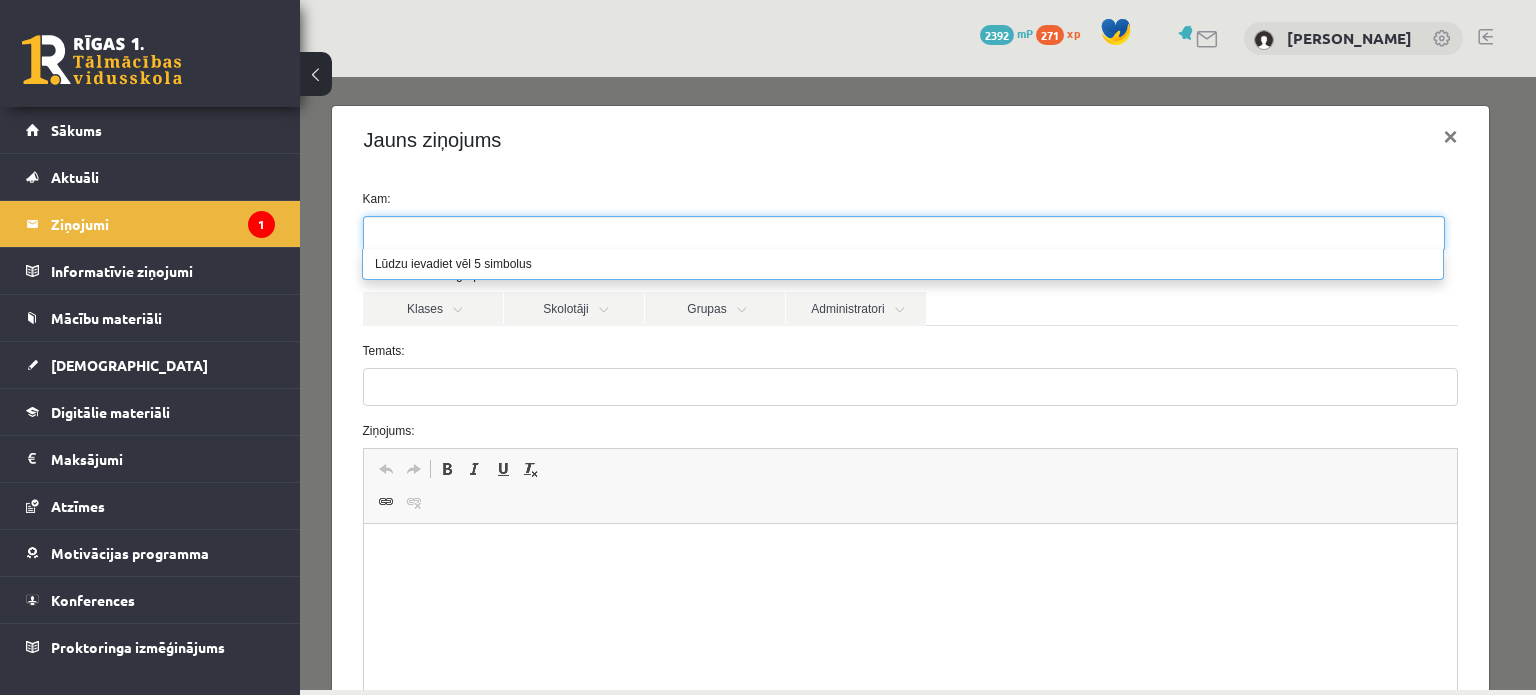 click at bounding box center (904, 233) 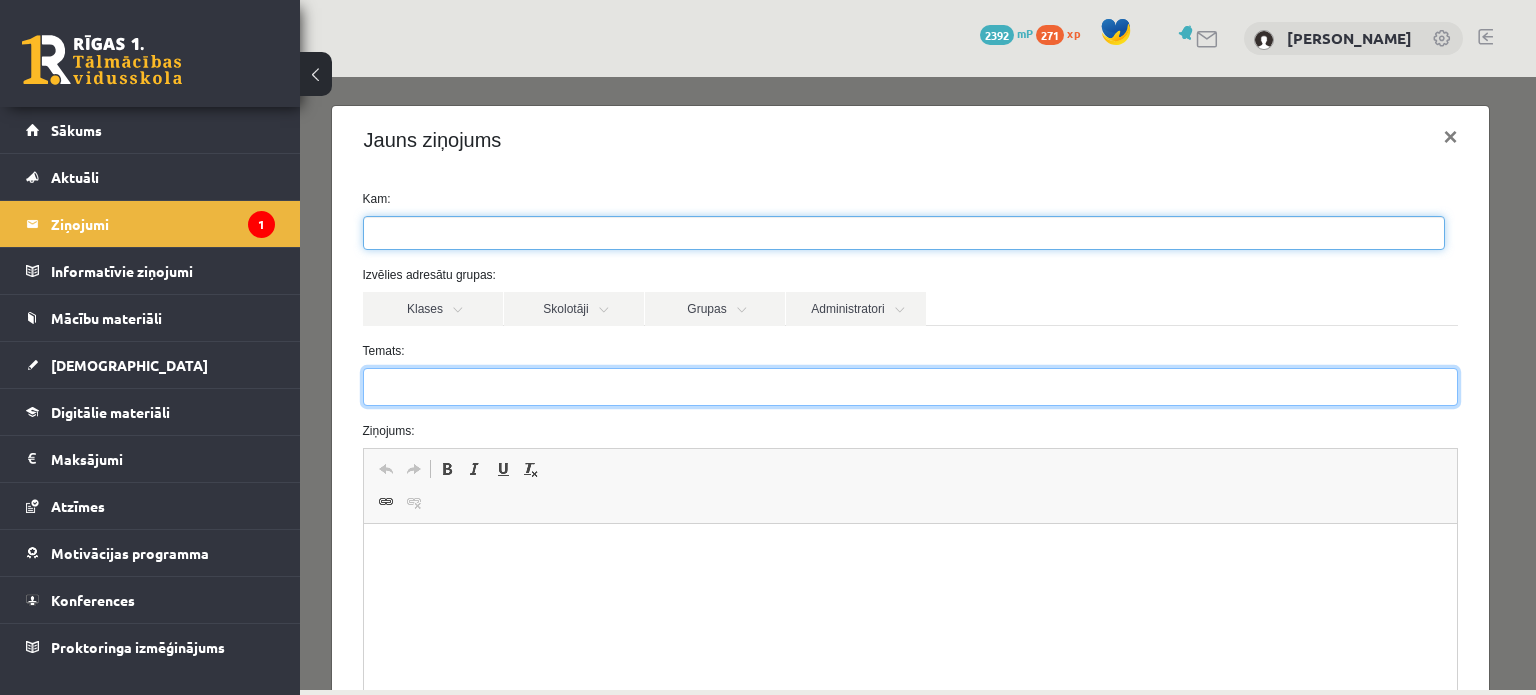 click on "Temats:" at bounding box center (911, 387) 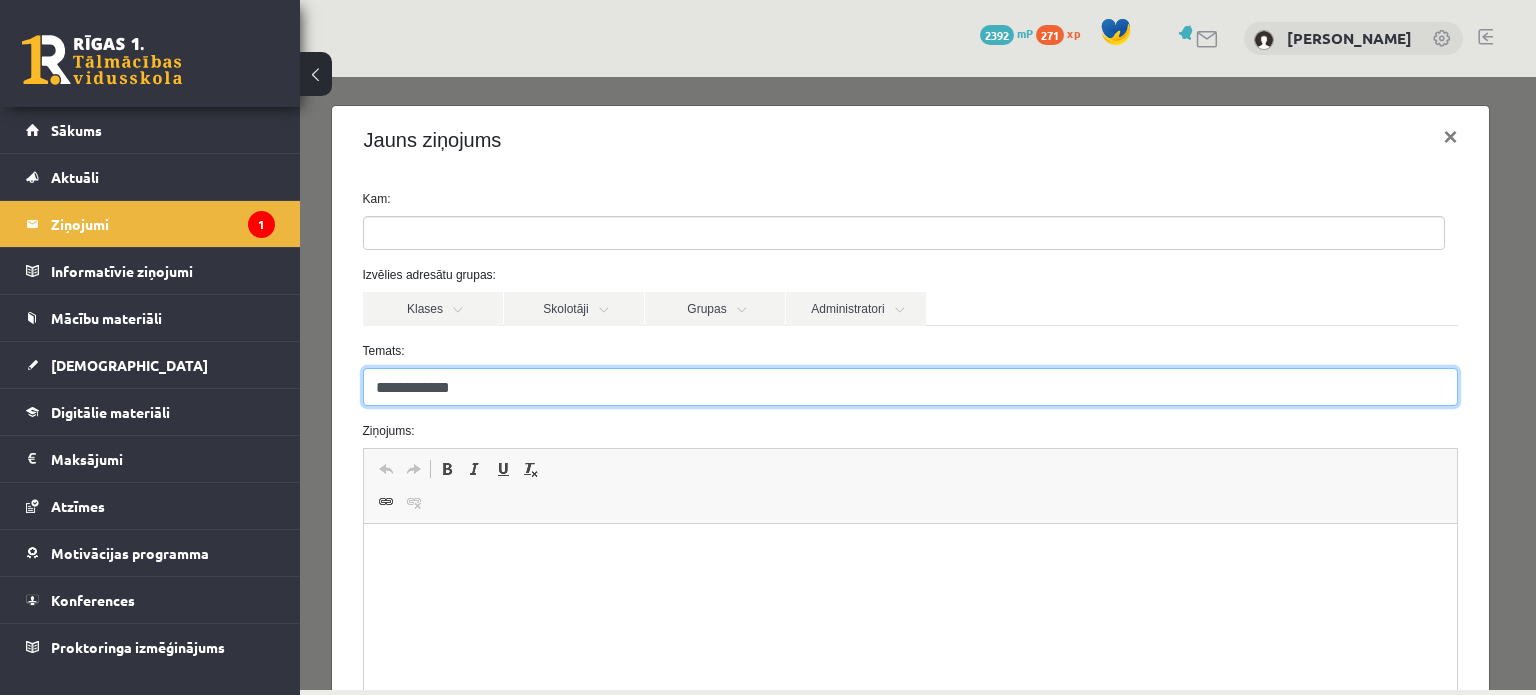 type on "**********" 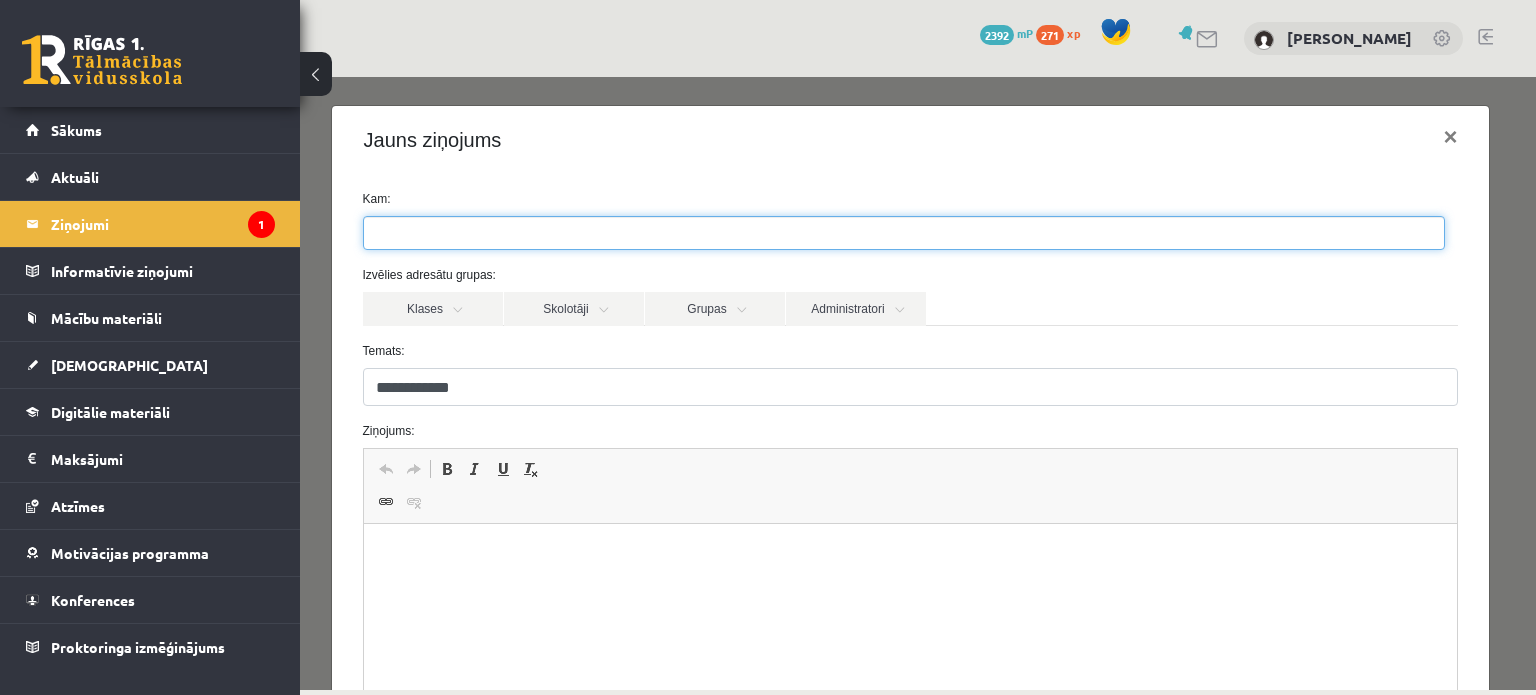 click at bounding box center (904, 233) 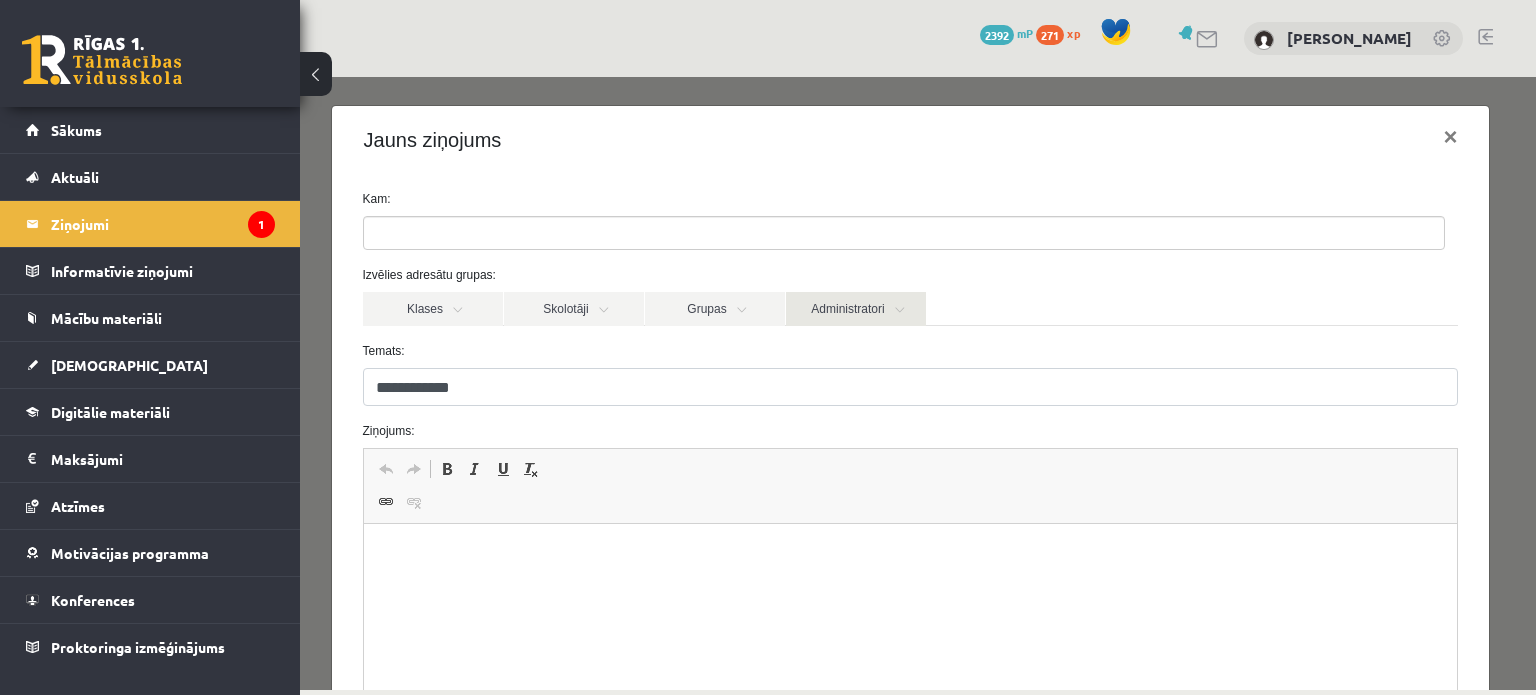 click on "Administratori" at bounding box center [856, 309] 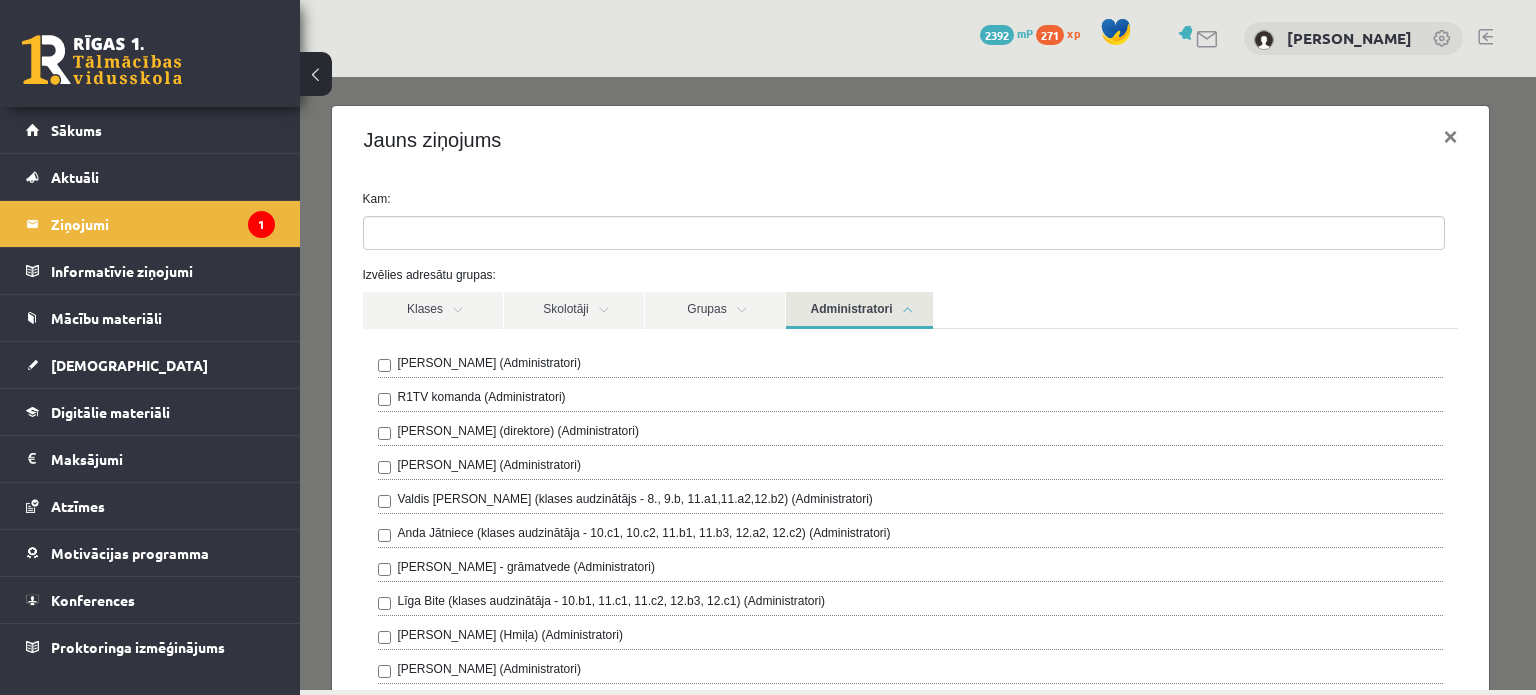 click on "Līga Bite (klases audzinātāja - 10.b1, 11.c1, 11.c2, 12.b3, 12.c1) (Administratori)" at bounding box center [612, 601] 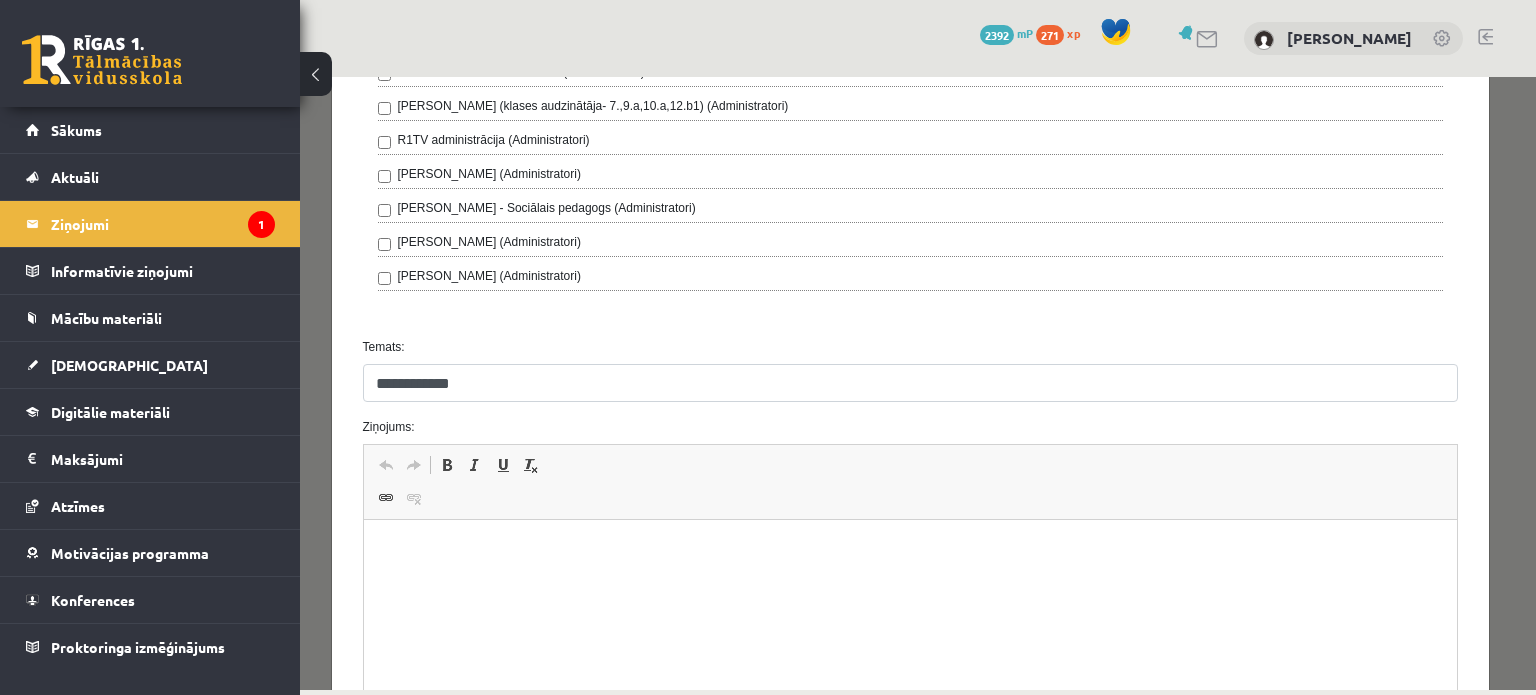 scroll, scrollTop: 668, scrollLeft: 0, axis: vertical 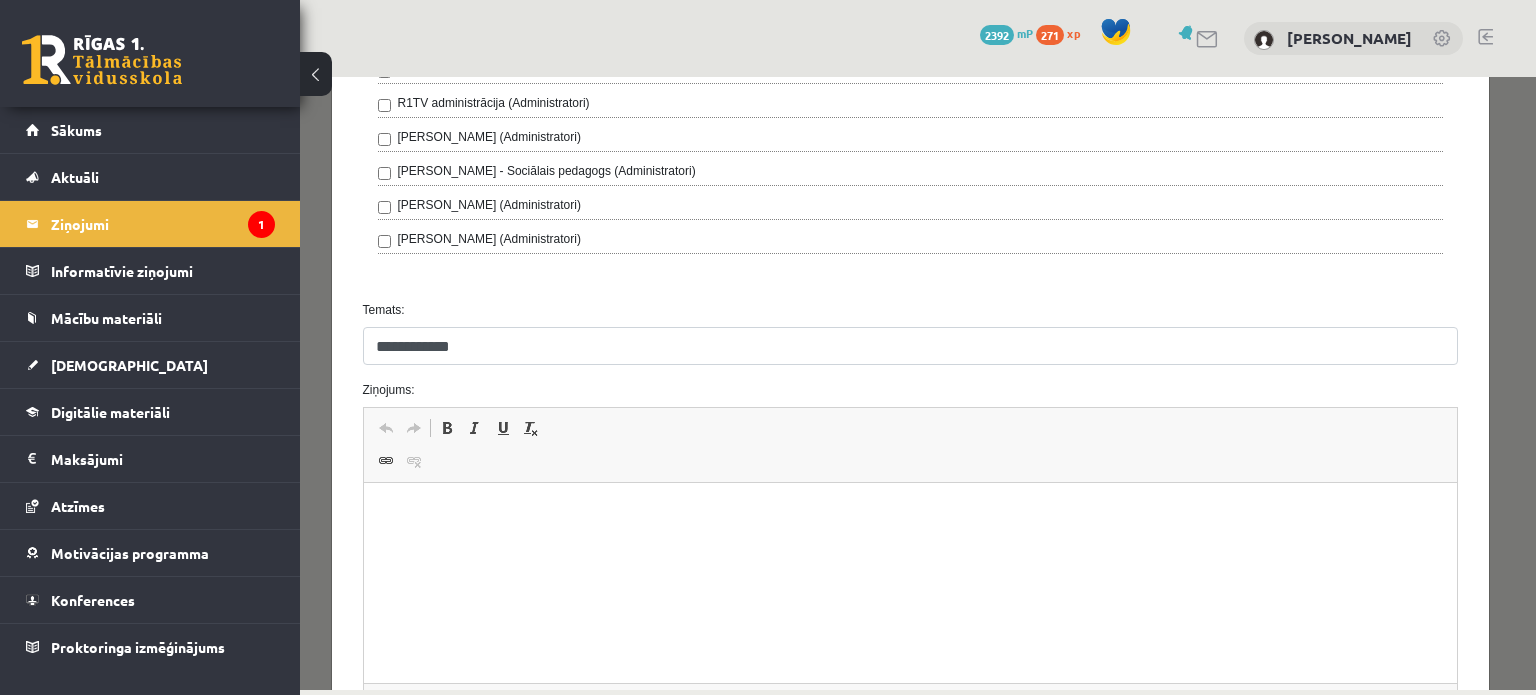 click at bounding box center [910, 513] 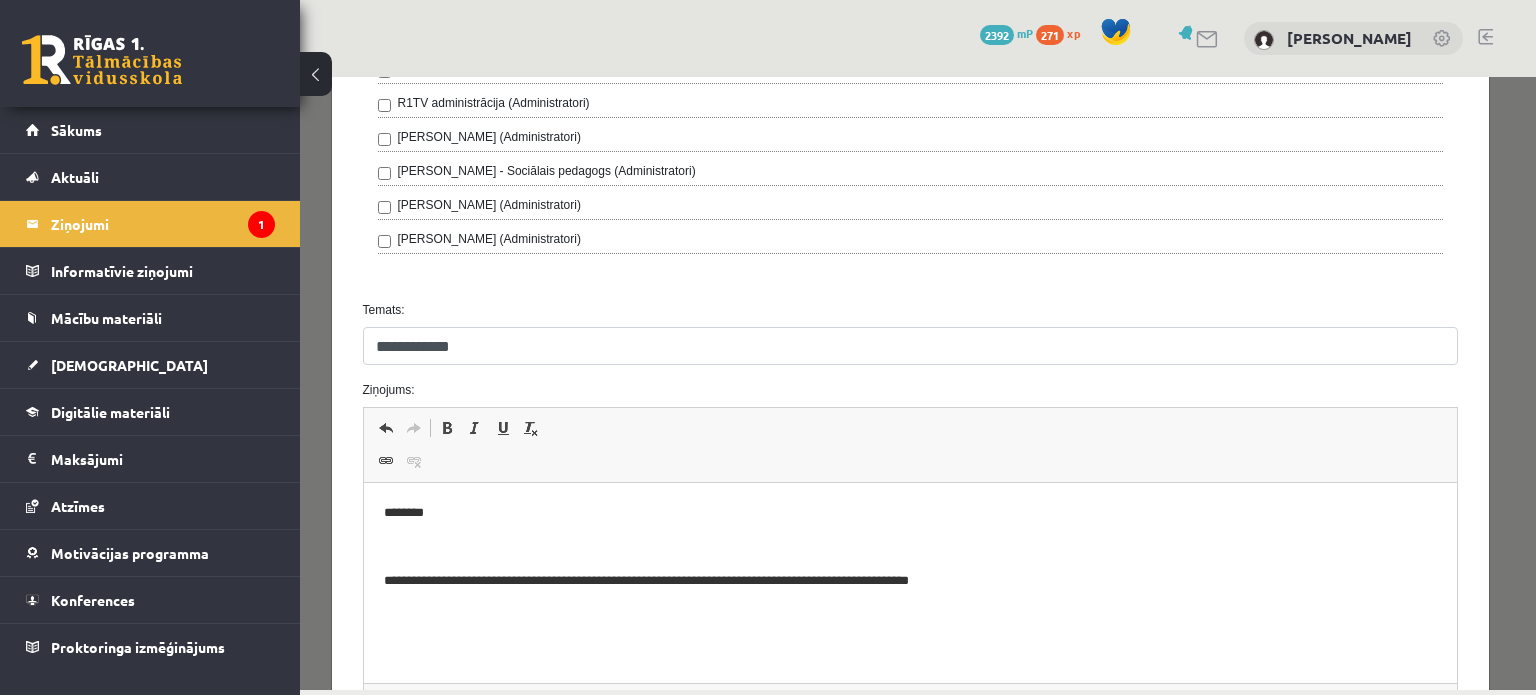click on "**********" at bounding box center [903, 581] 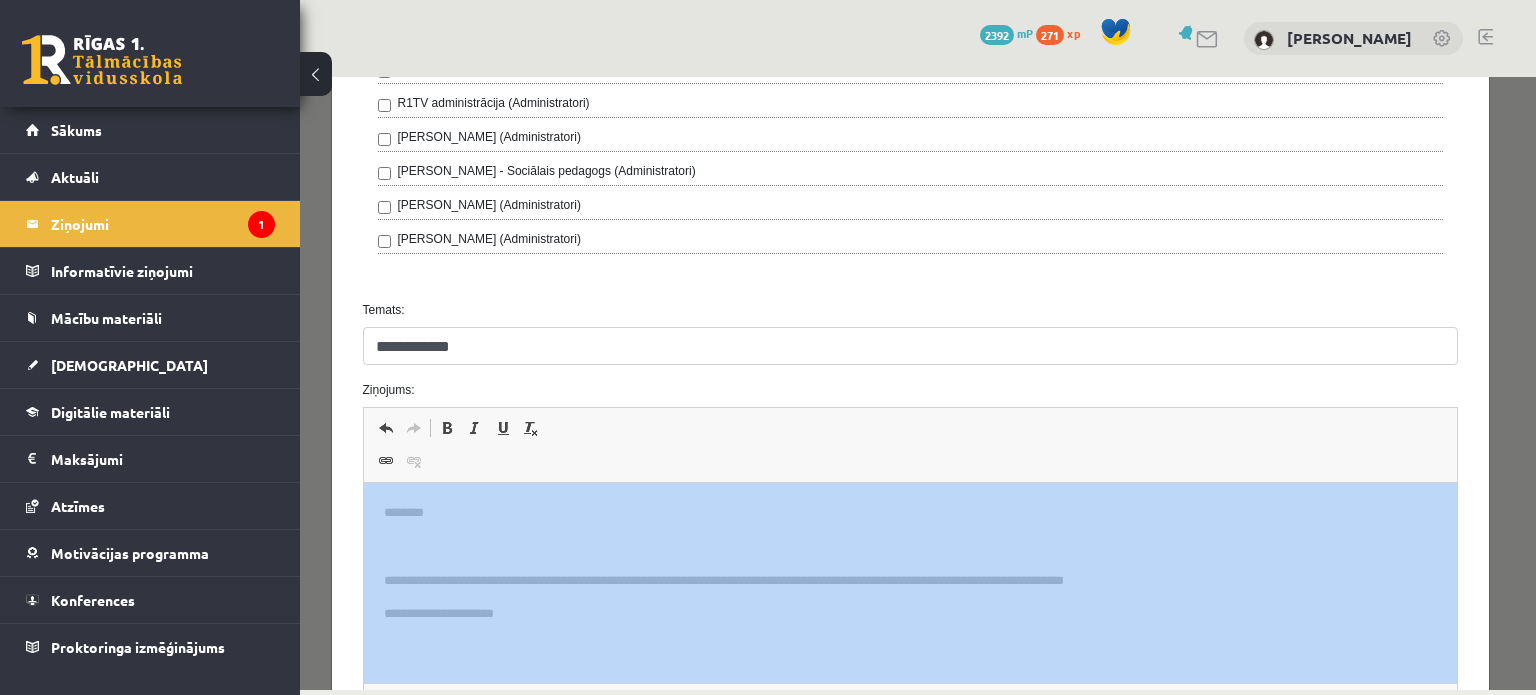 drag, startPoint x: 1517, startPoint y: 404, endPoint x: 1512, endPoint y: 496, distance: 92.13577 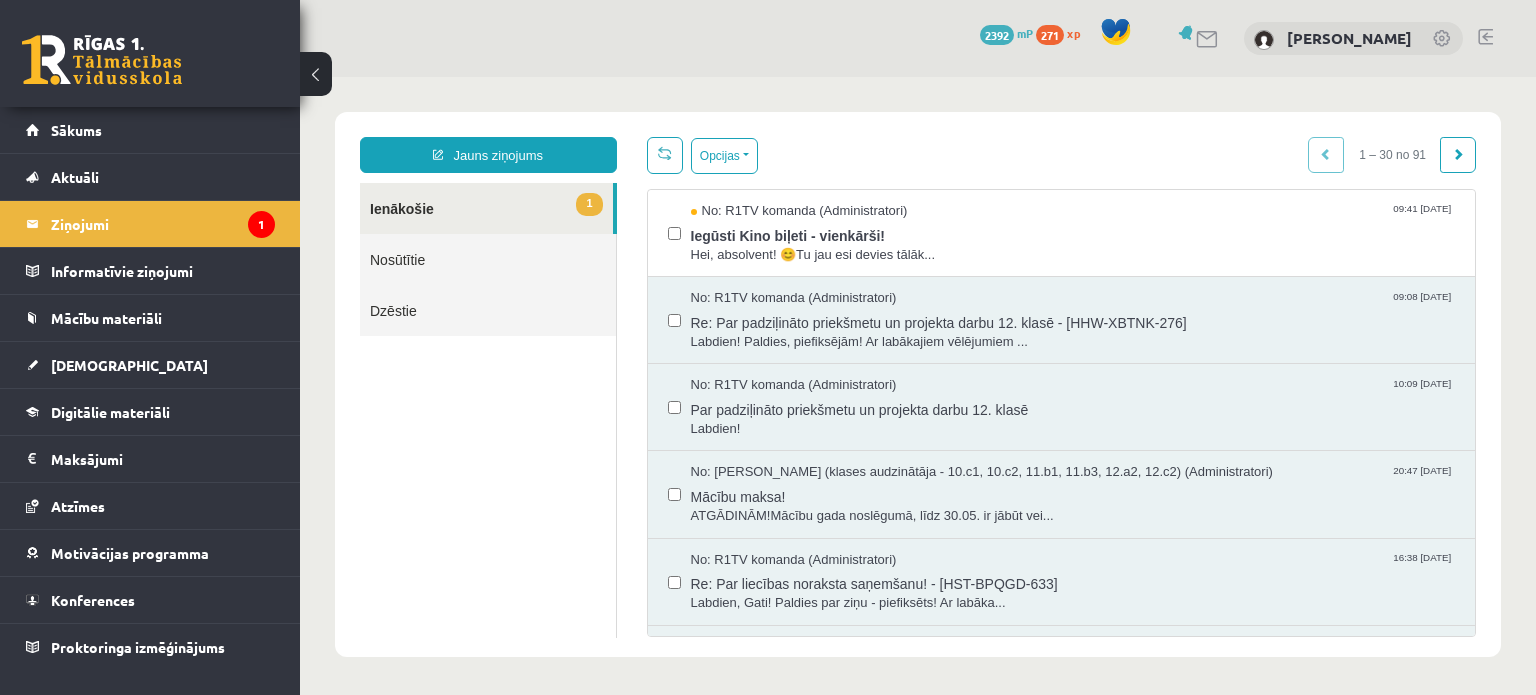 click on "Nosūtītie" at bounding box center (488, 259) 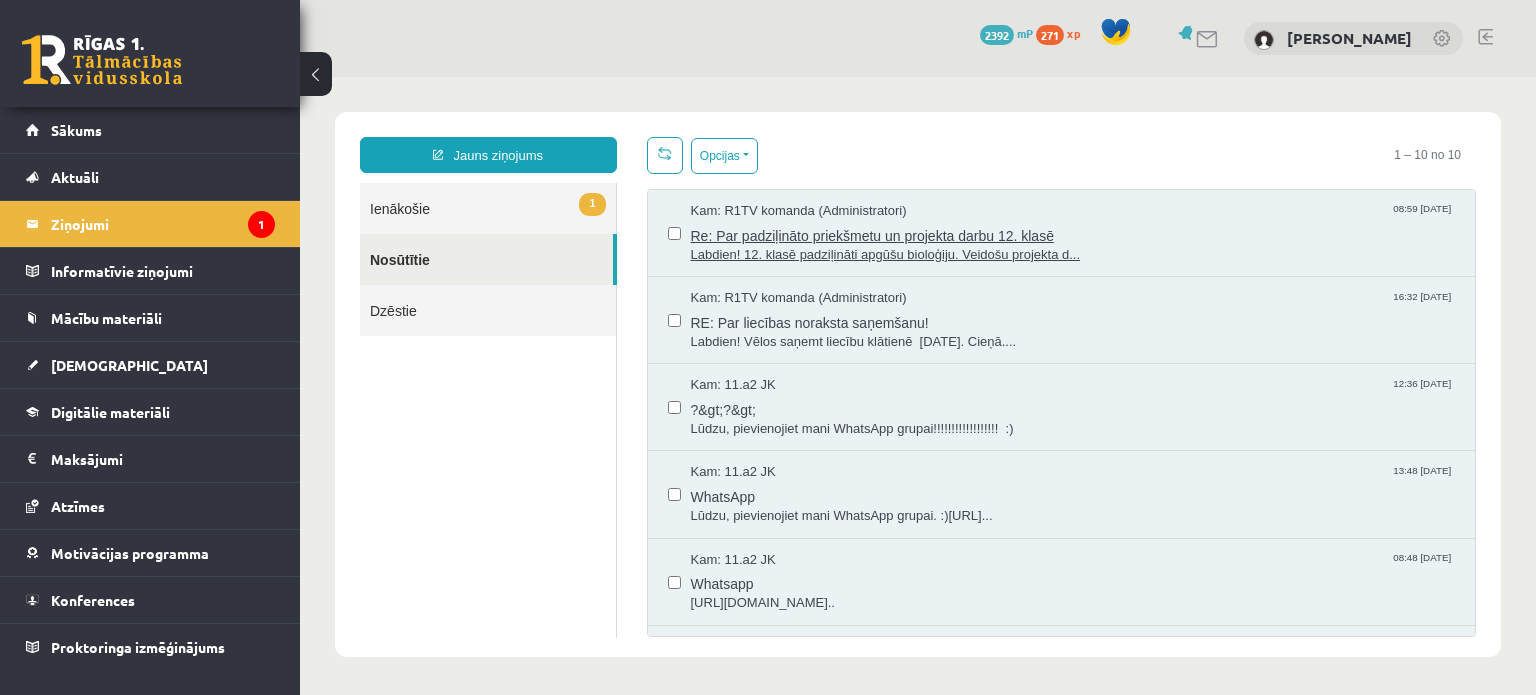 scroll, scrollTop: 0, scrollLeft: 0, axis: both 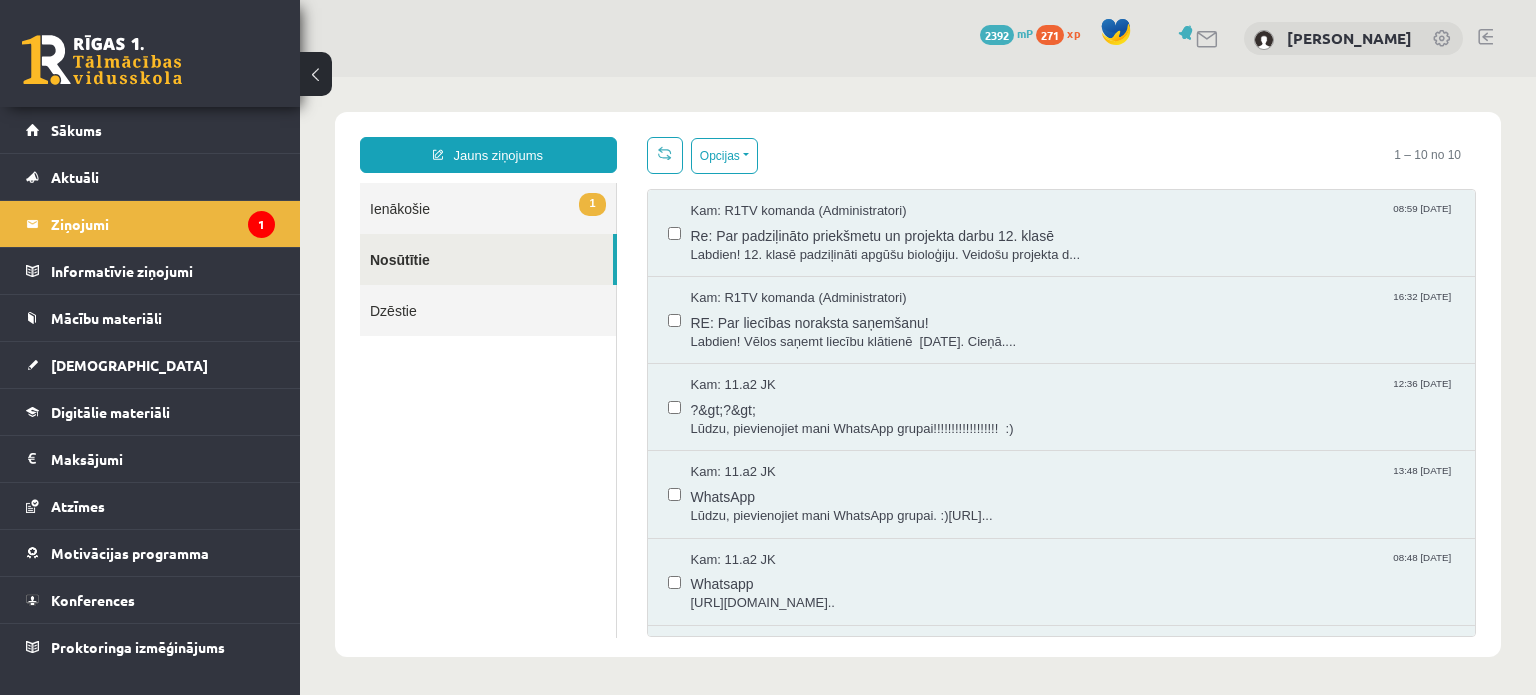 click on "1  Ienākošie" at bounding box center [488, 208] 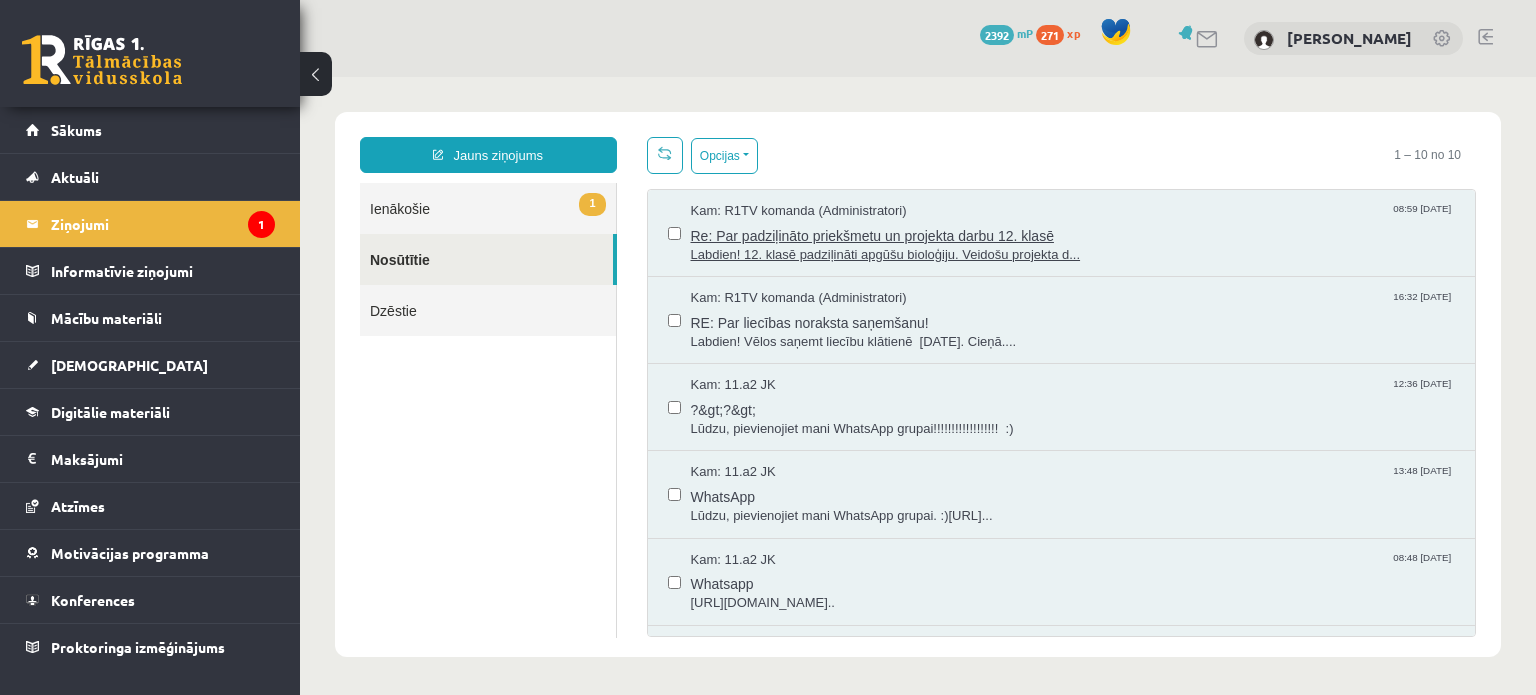 scroll, scrollTop: 0, scrollLeft: 0, axis: both 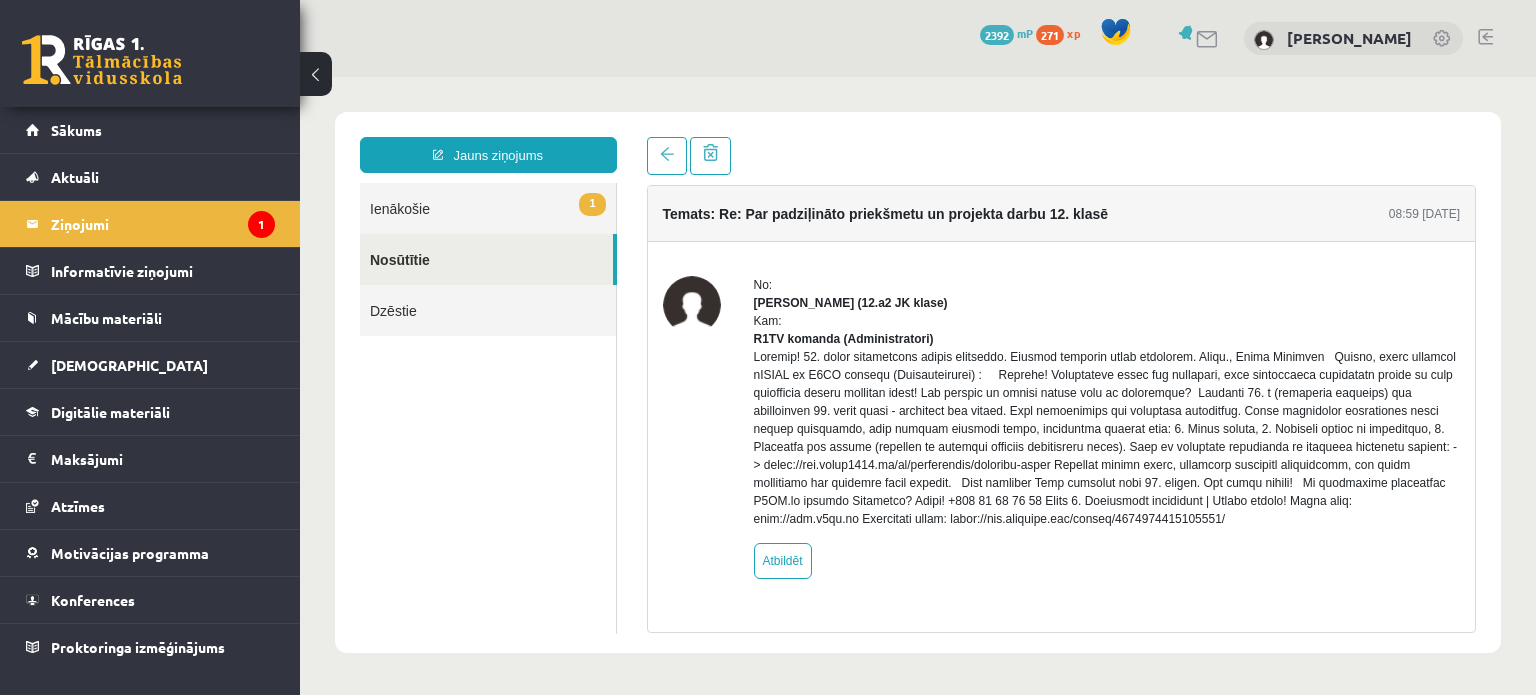 click on "Nosūtītie" at bounding box center [486, 259] 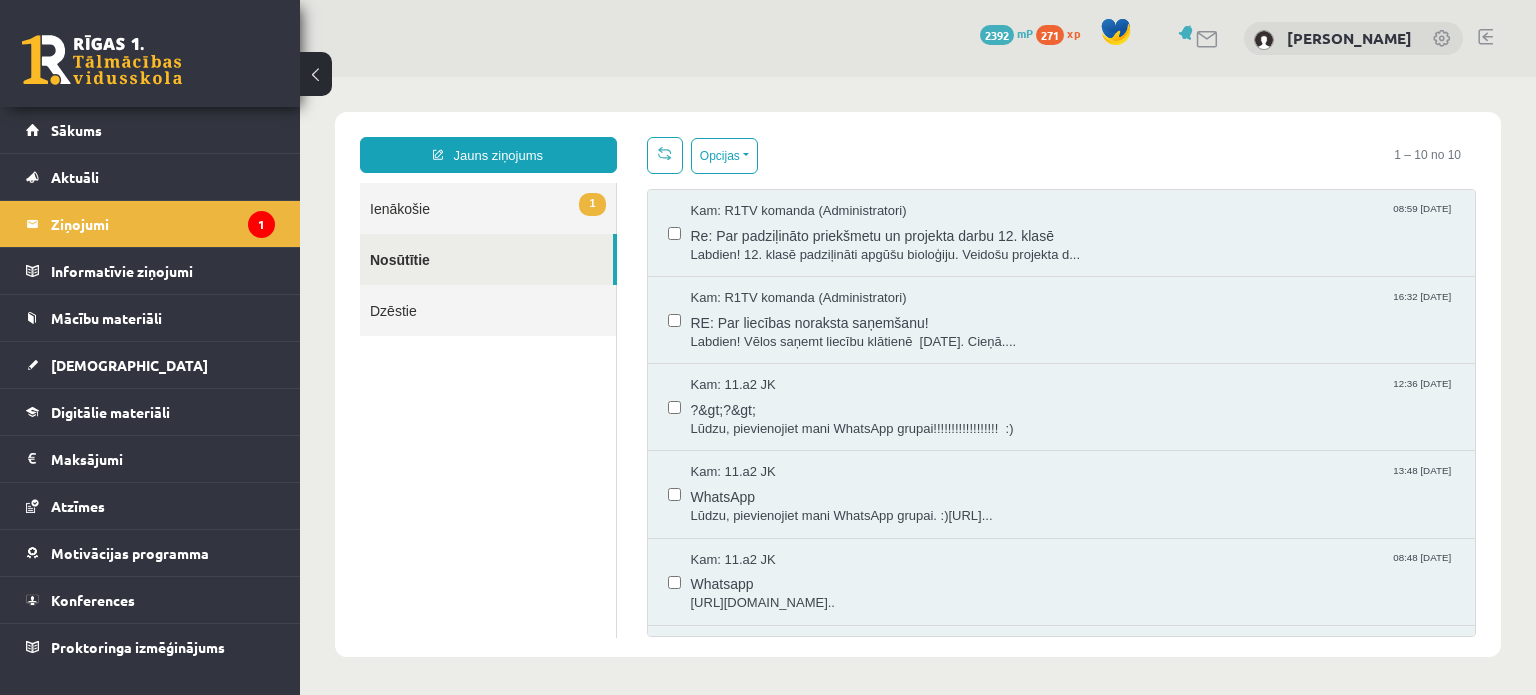 scroll, scrollTop: 0, scrollLeft: 0, axis: both 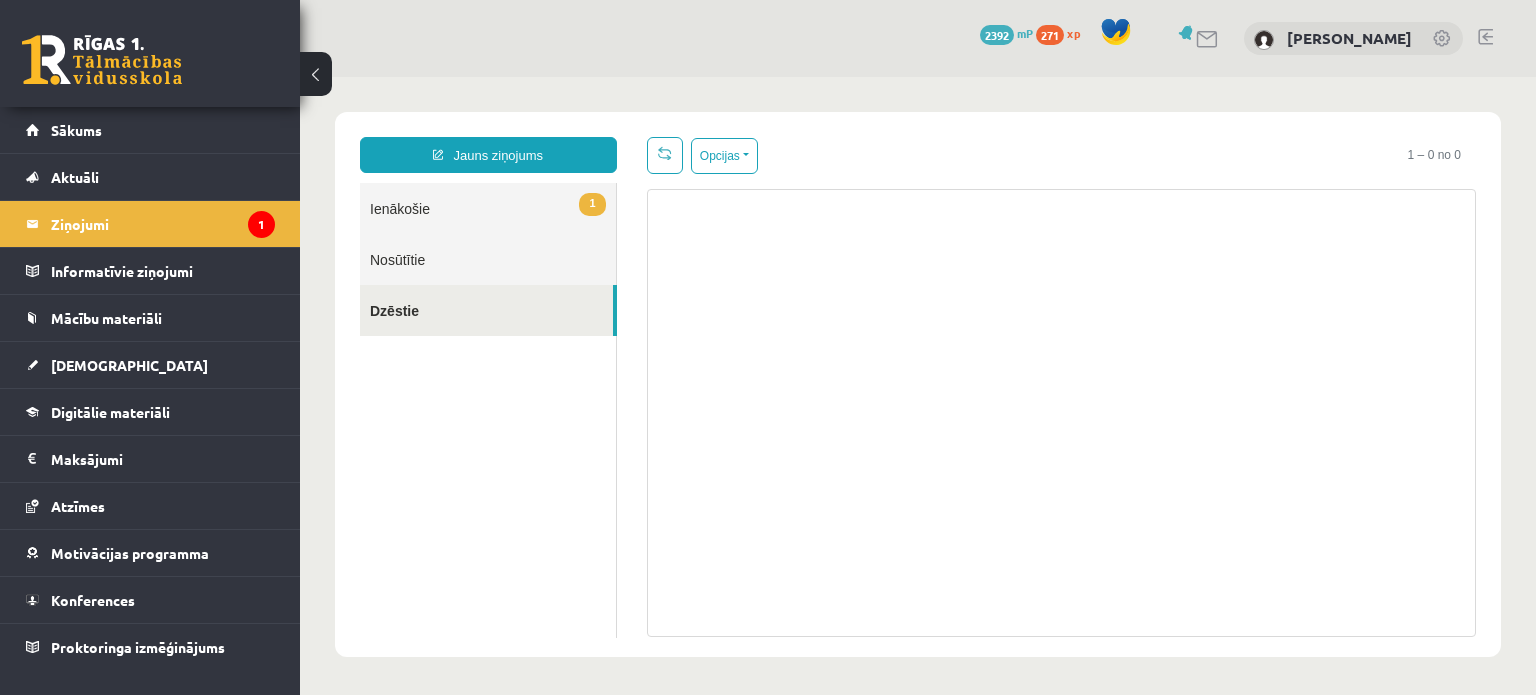 click on "1  Ienākošie" at bounding box center (488, 208) 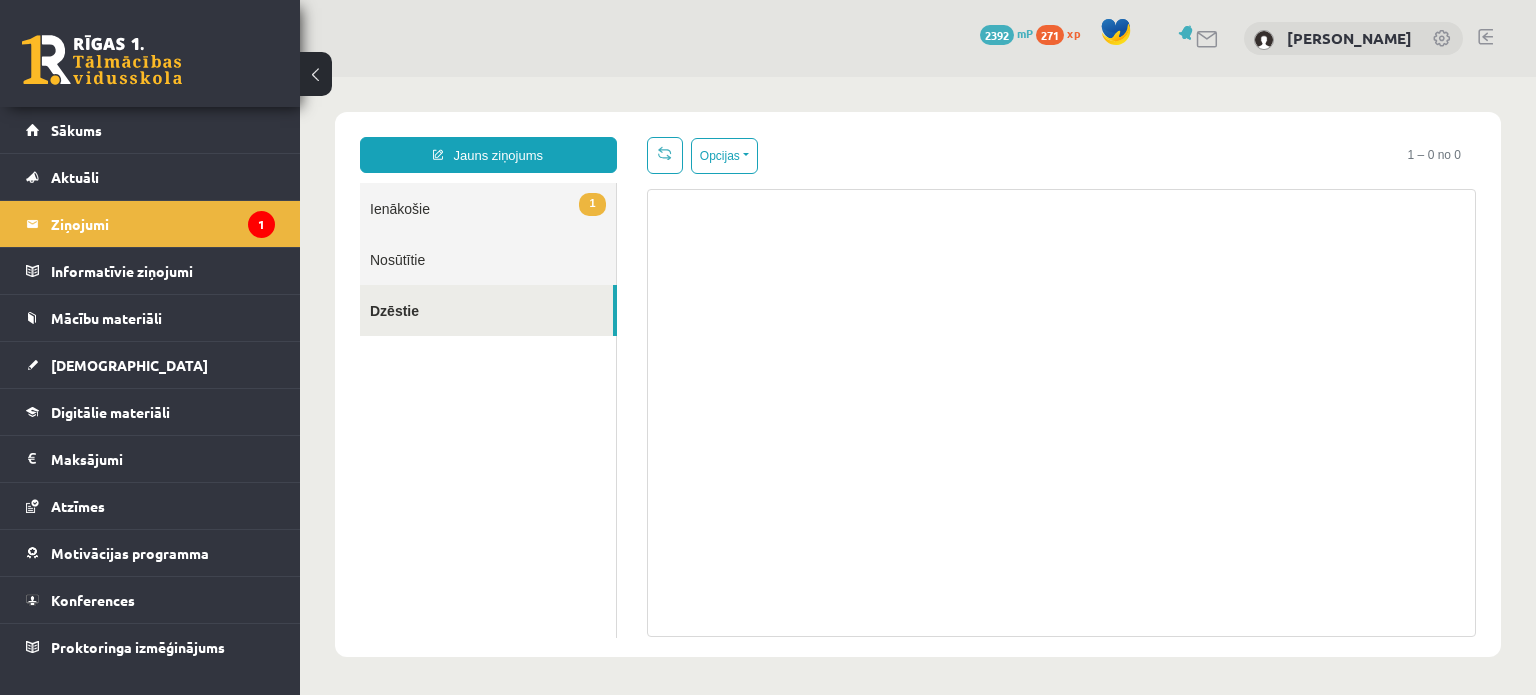 click on "1  Ienākošie" at bounding box center (488, 208) 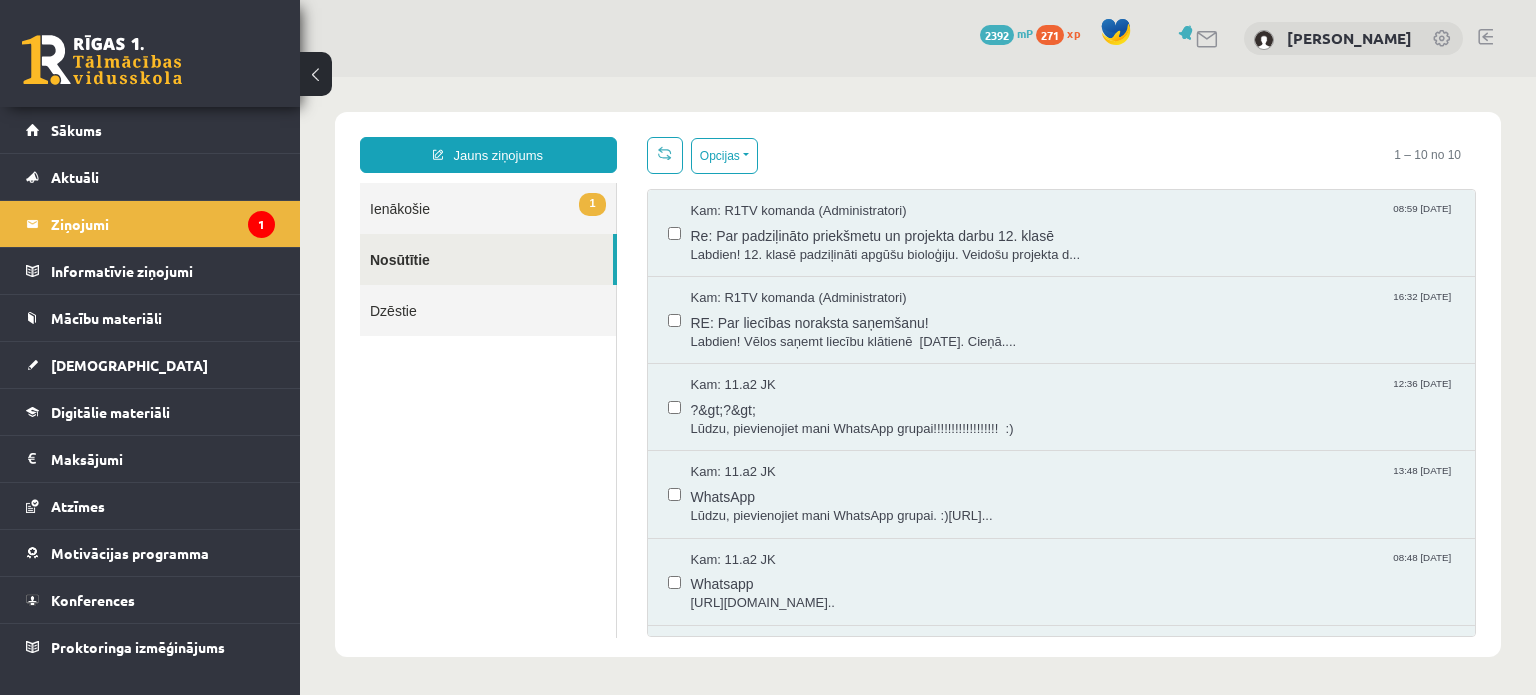 scroll, scrollTop: 0, scrollLeft: 0, axis: both 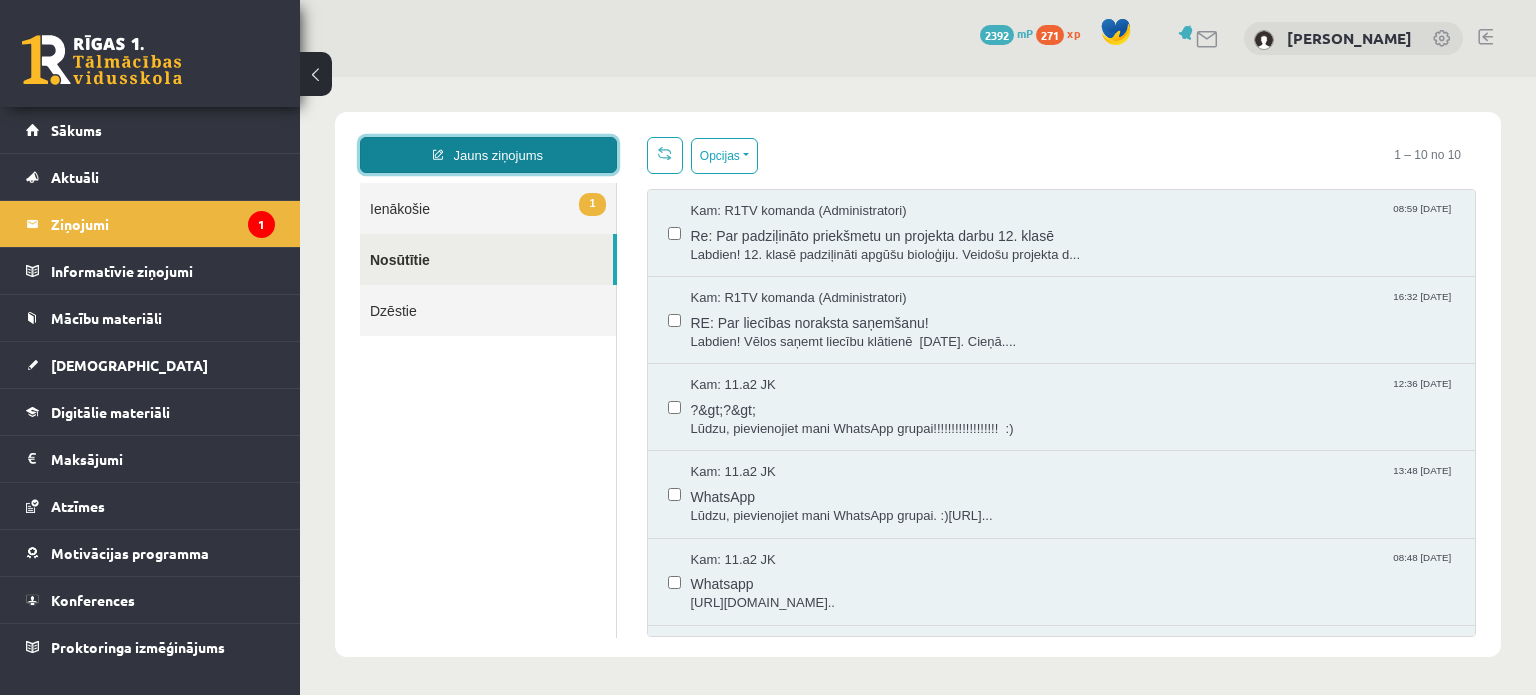 click on "Jauns ziņojums" at bounding box center [488, 155] 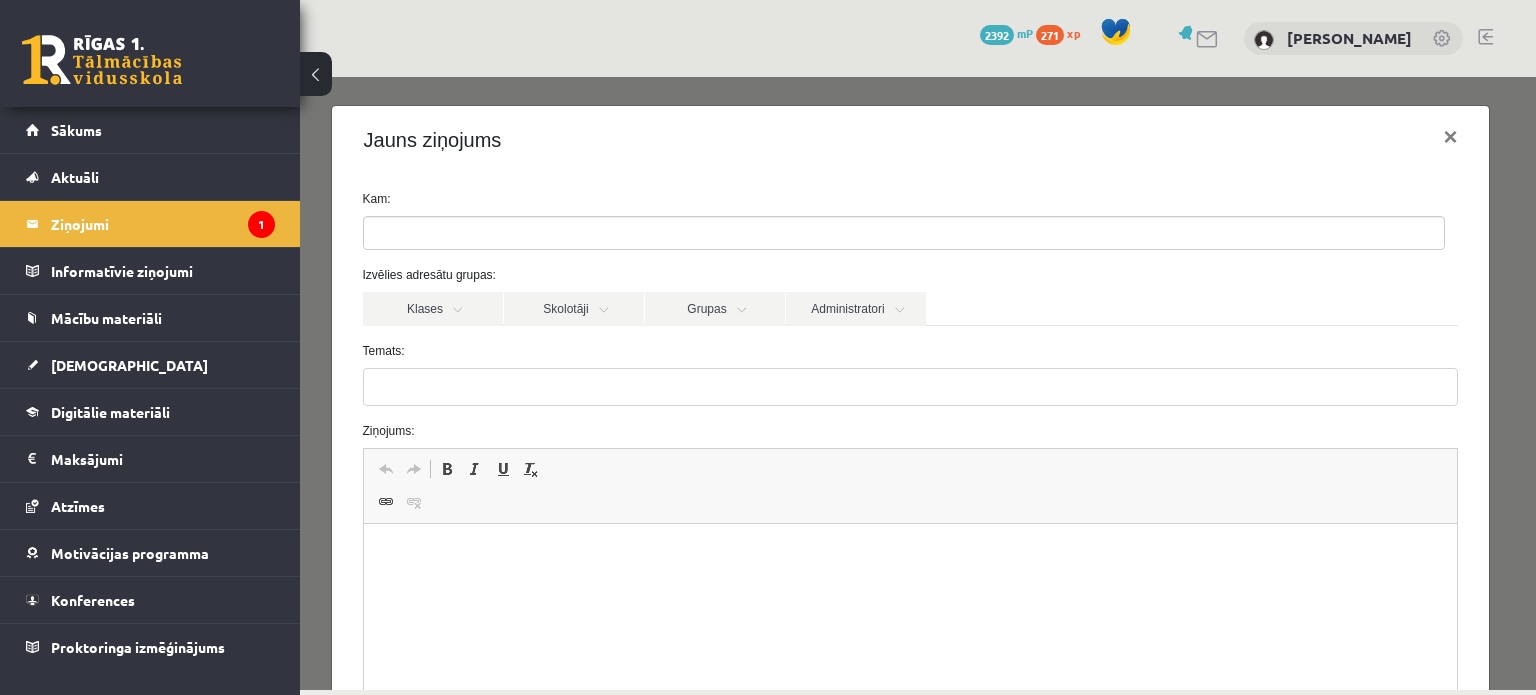 scroll, scrollTop: 0, scrollLeft: 0, axis: both 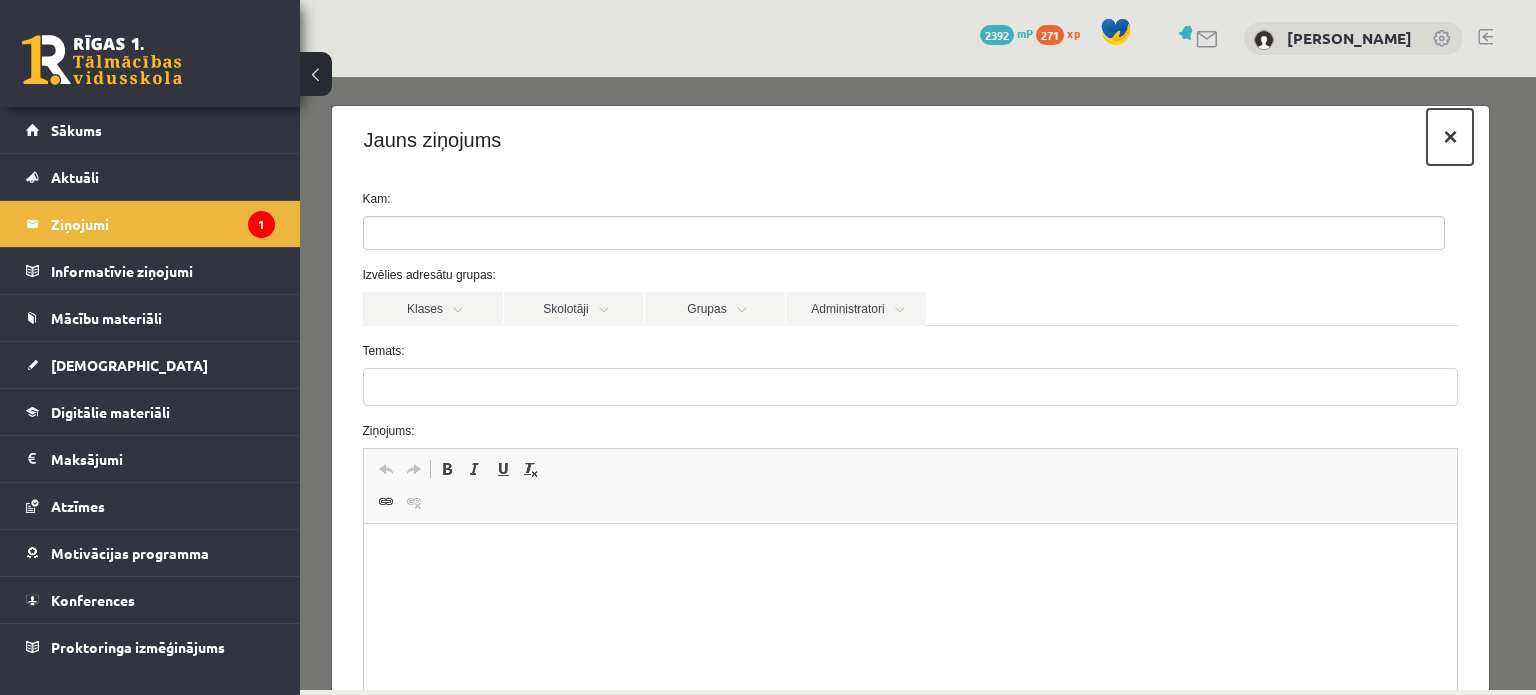 click on "×" at bounding box center (1450, 137) 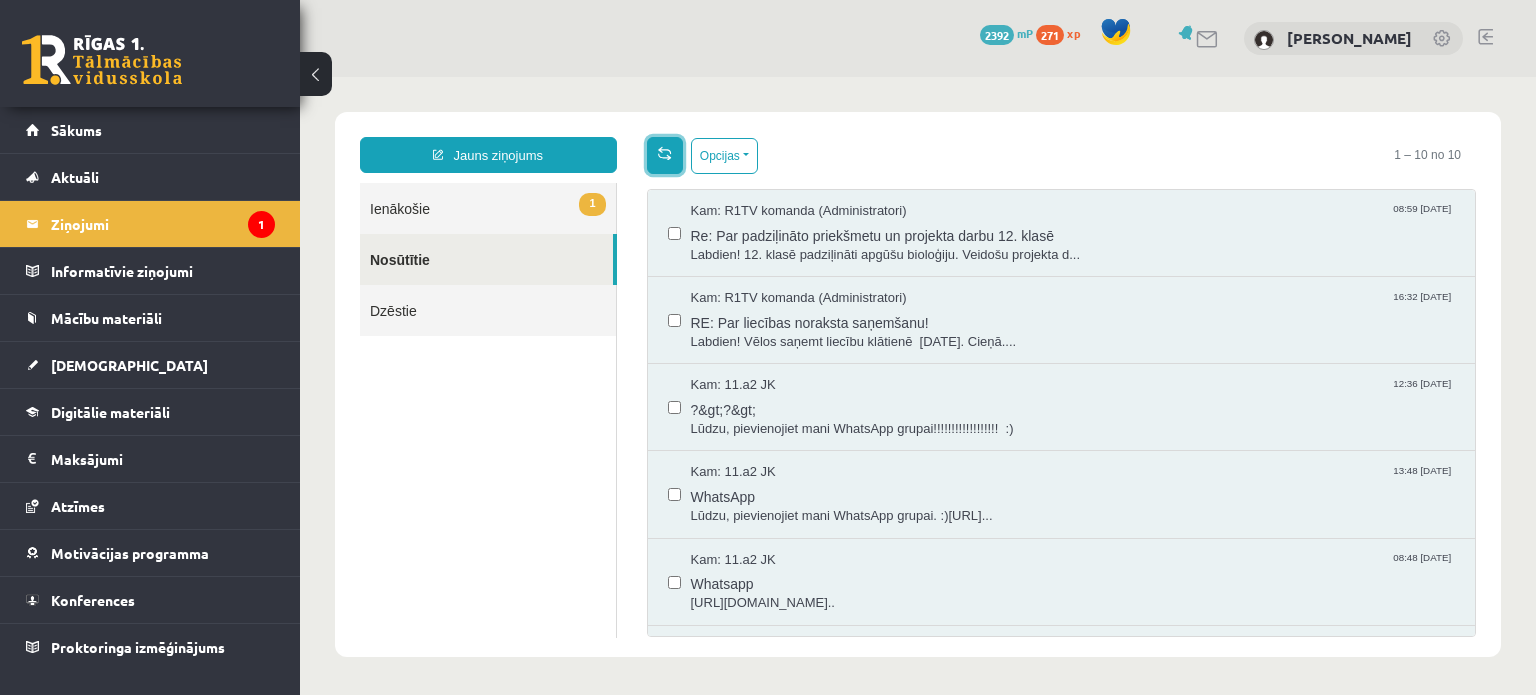 click at bounding box center (665, 155) 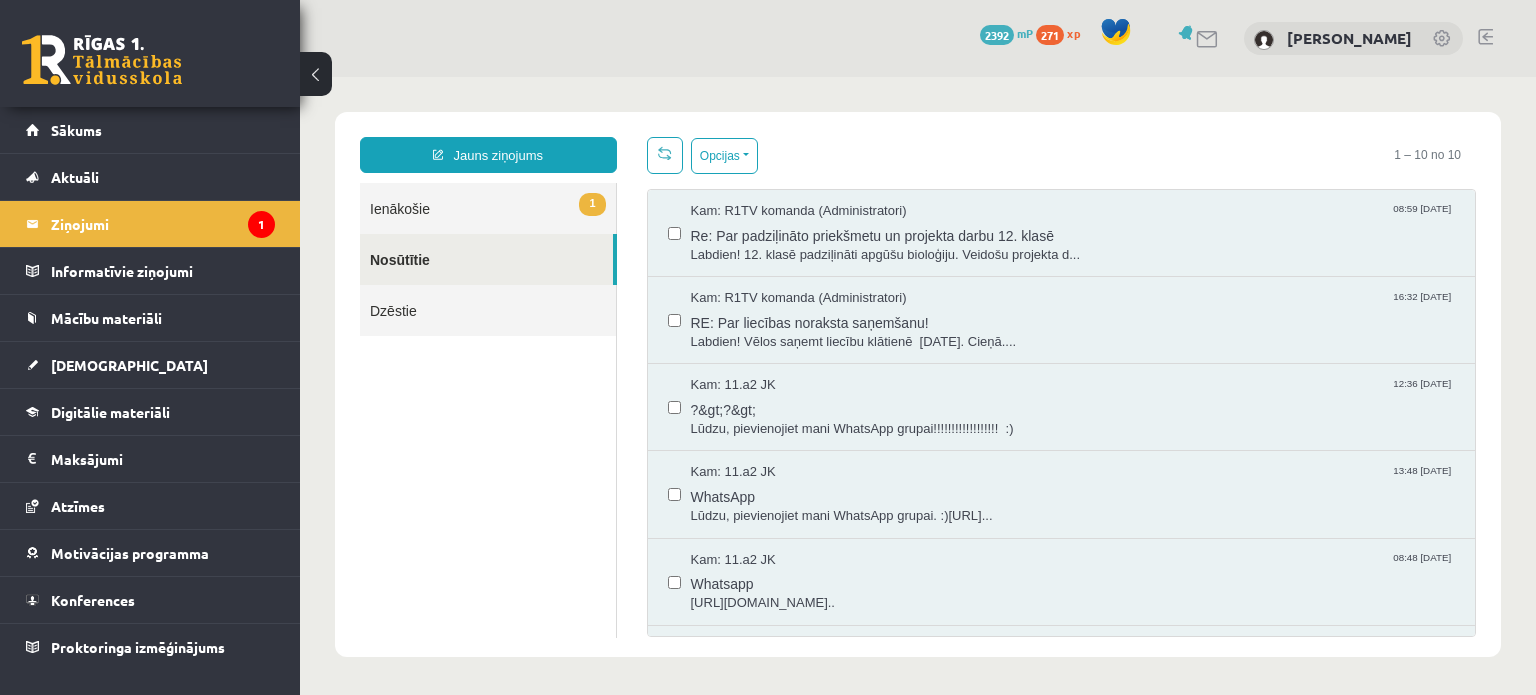 scroll, scrollTop: 0, scrollLeft: 0, axis: both 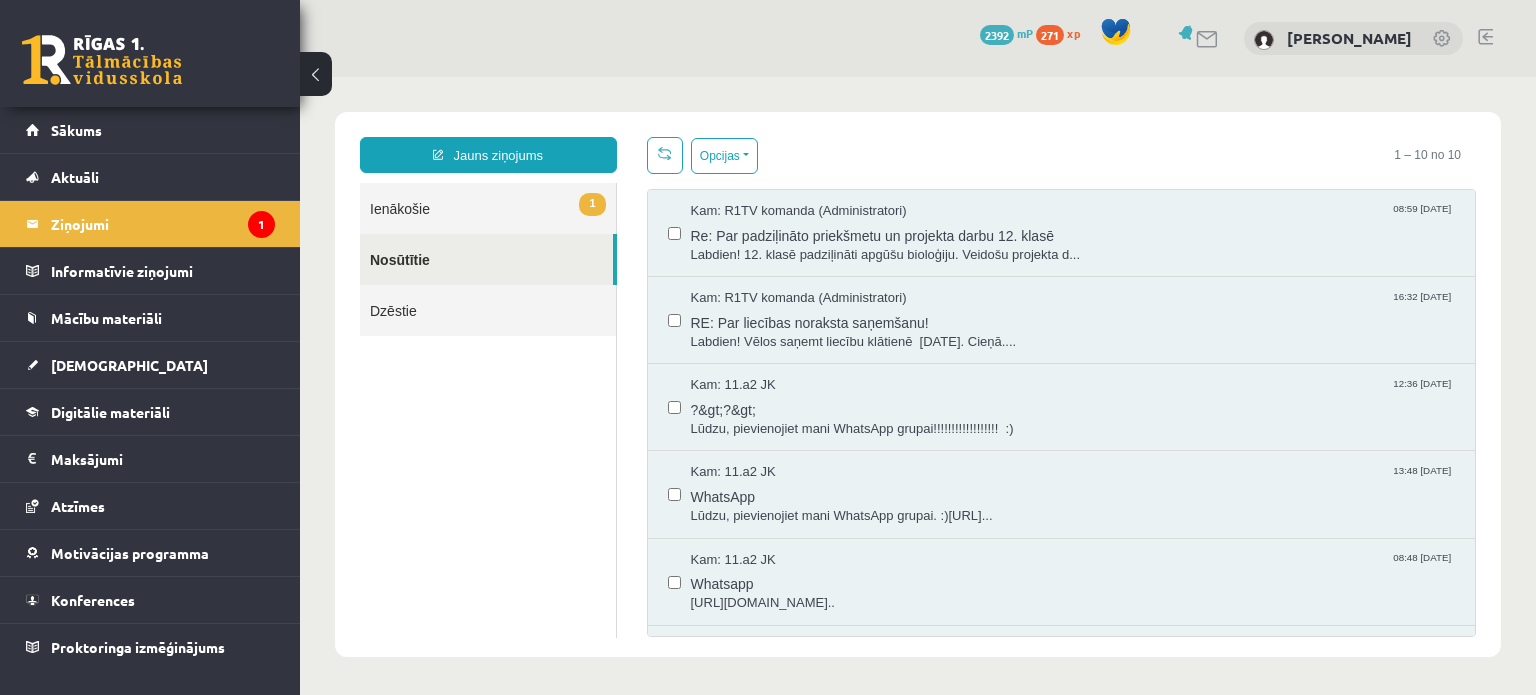 click at bounding box center [665, 155] 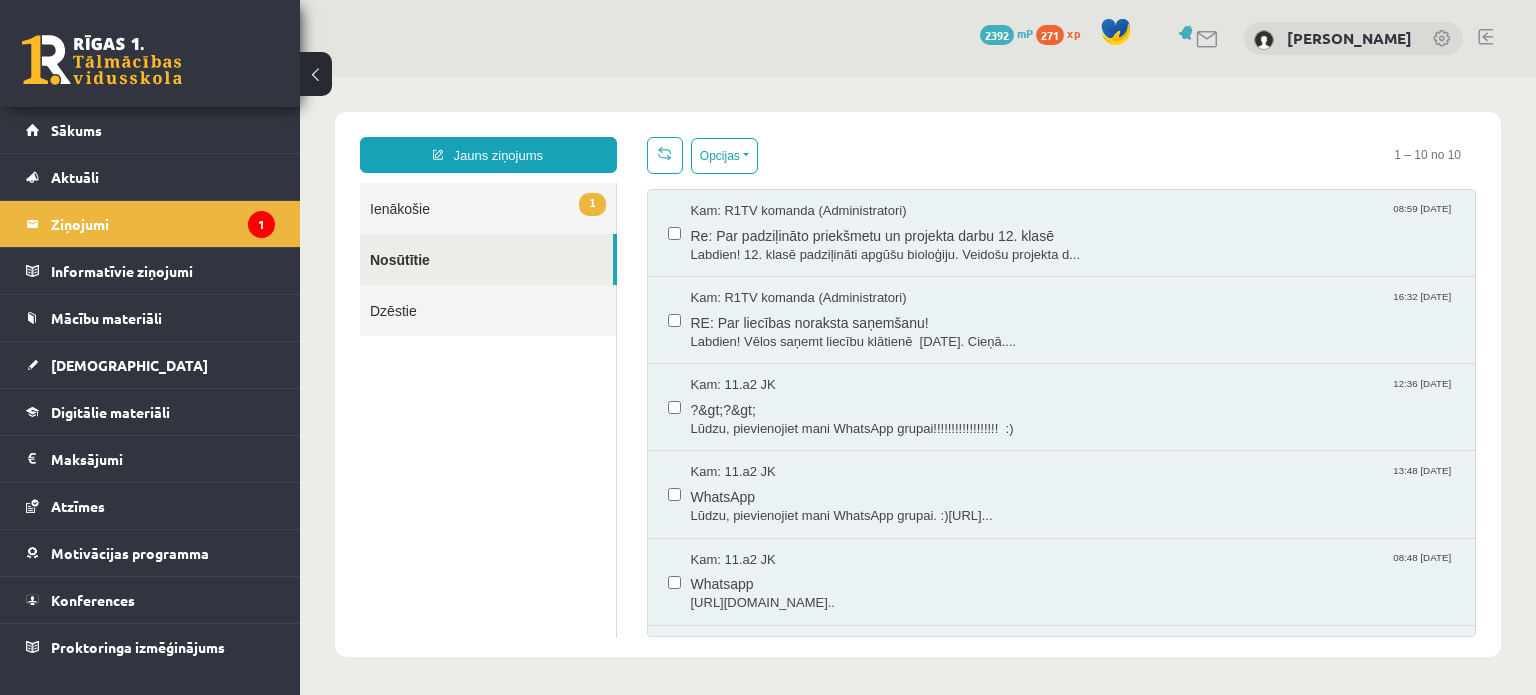 scroll, scrollTop: 0, scrollLeft: 0, axis: both 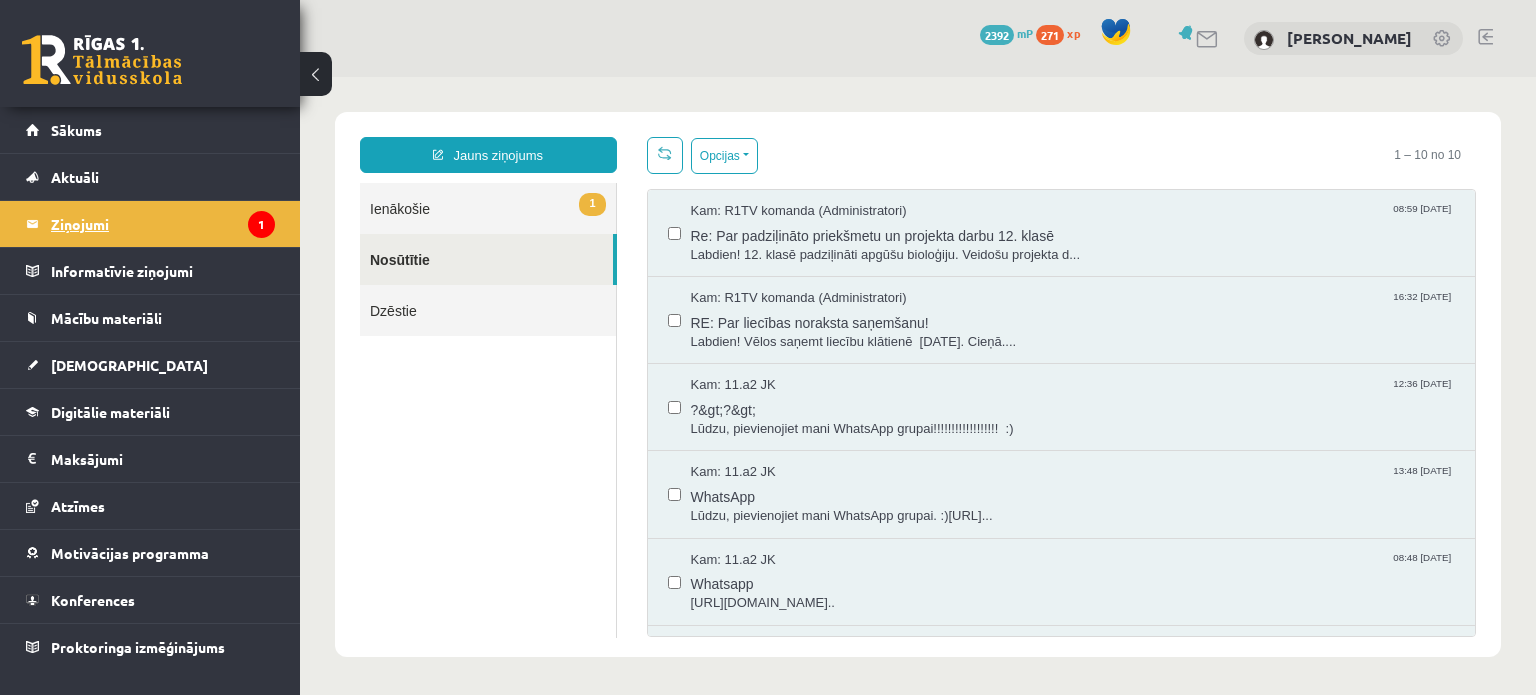 click on "Ziņojumi
1" at bounding box center [163, 224] 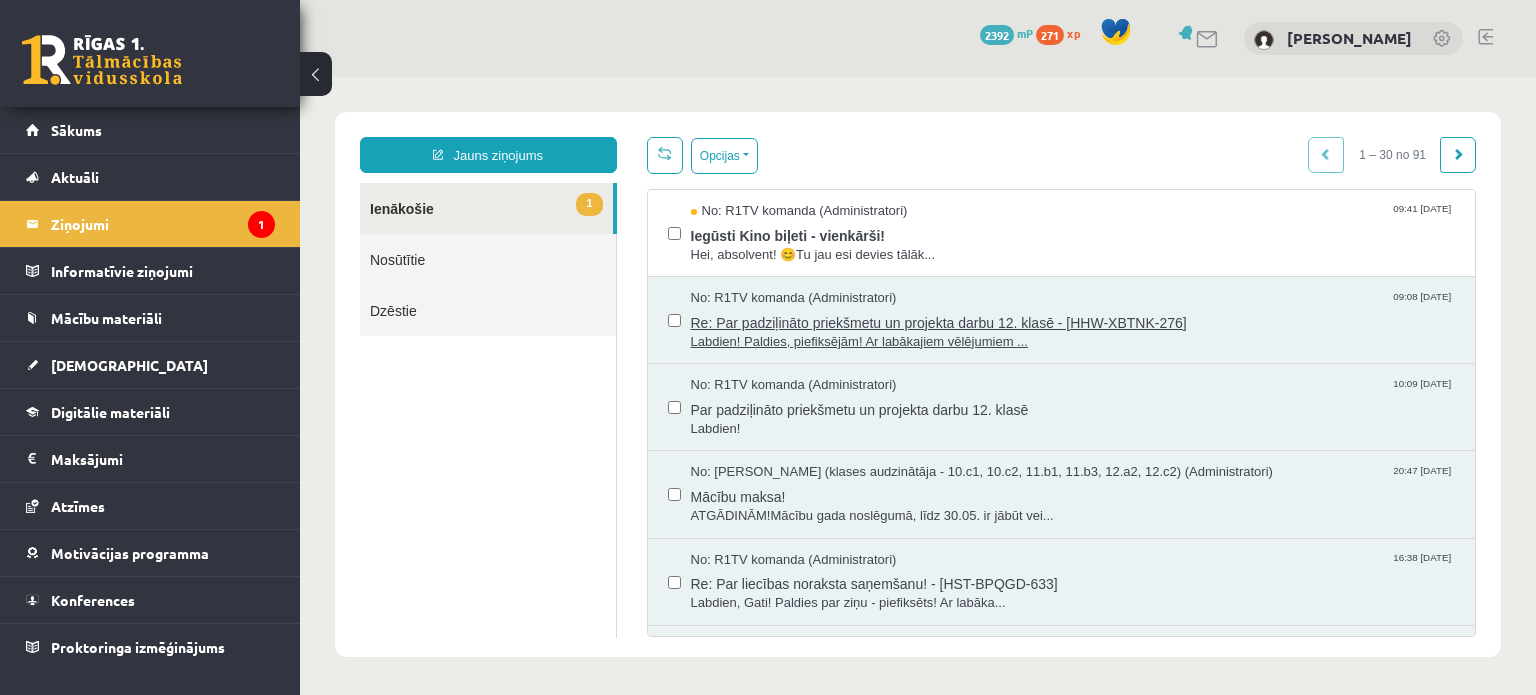 scroll, scrollTop: 0, scrollLeft: 0, axis: both 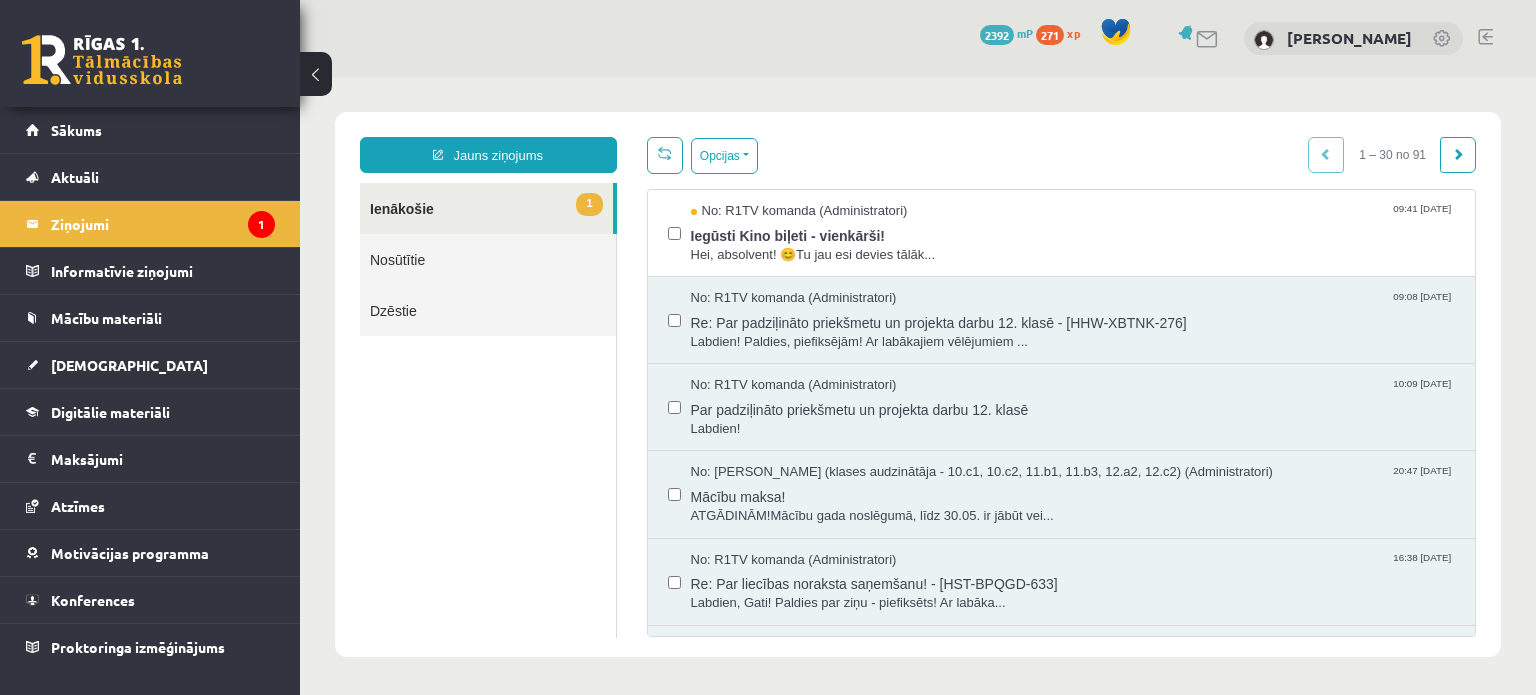 click on "Nosūtītie" at bounding box center (488, 259) 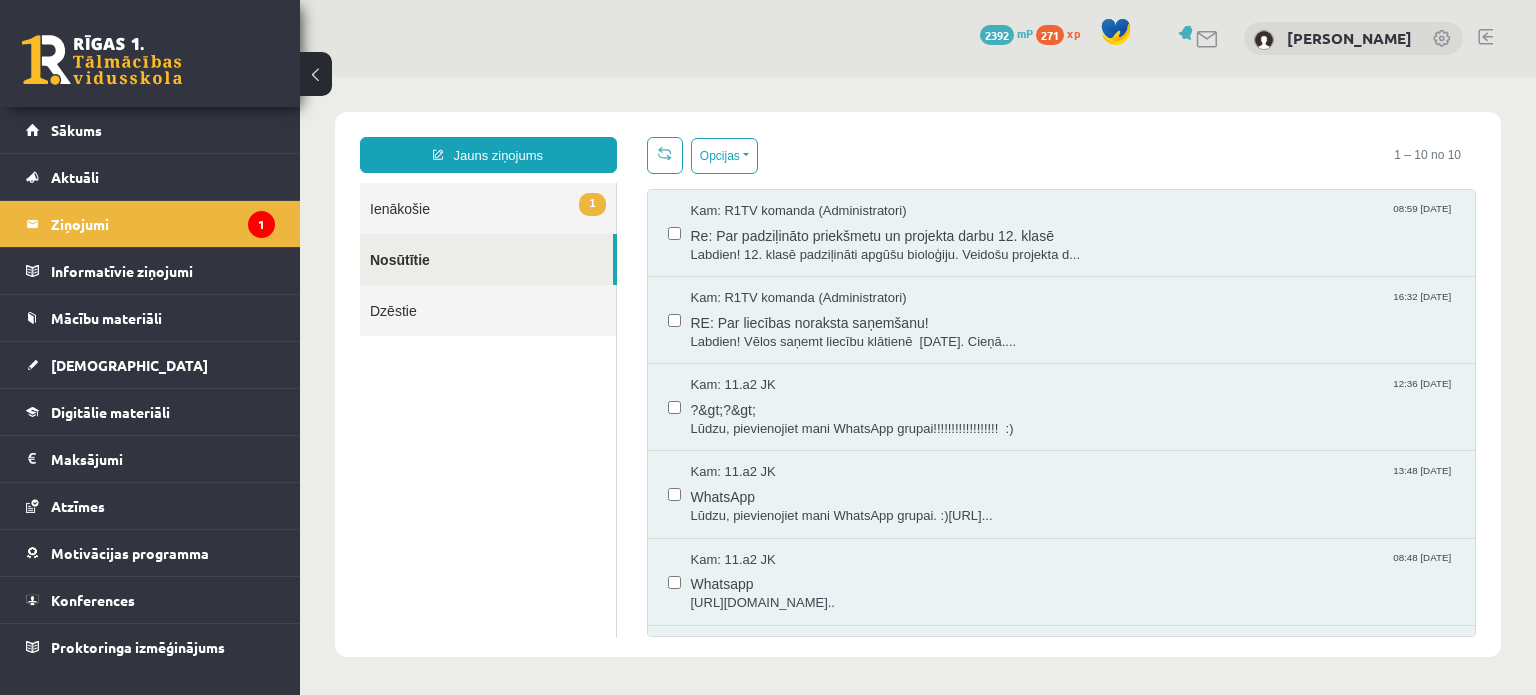 scroll, scrollTop: 0, scrollLeft: 0, axis: both 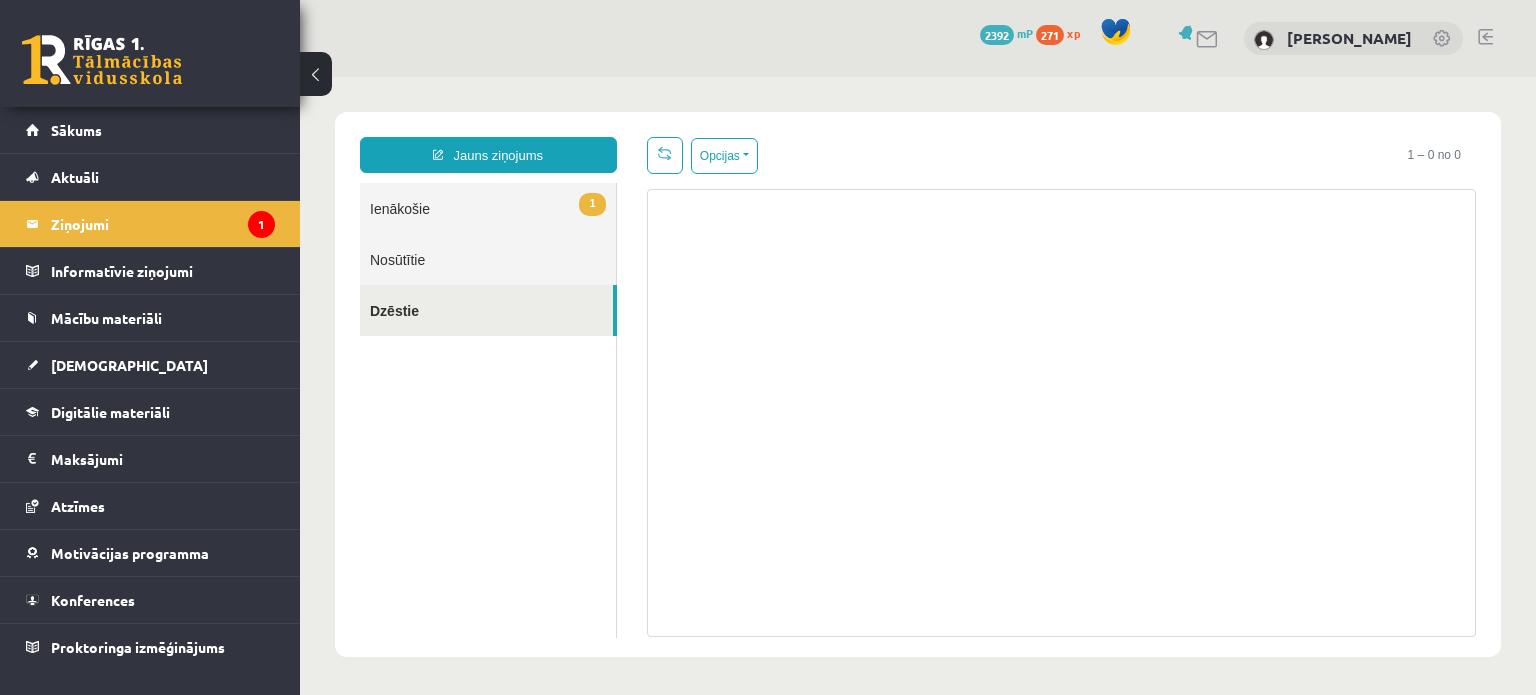 click on "Nosūtītie" at bounding box center (488, 259) 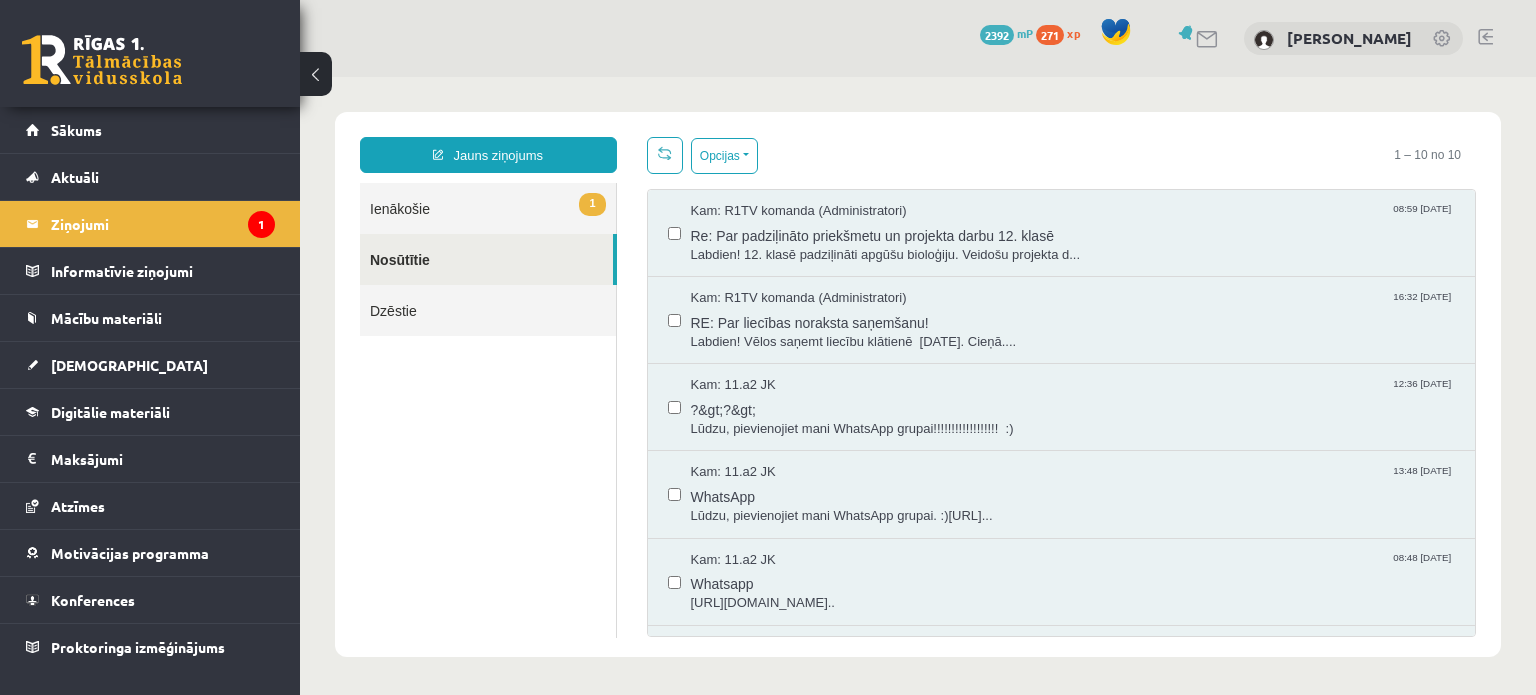 scroll, scrollTop: 0, scrollLeft: 0, axis: both 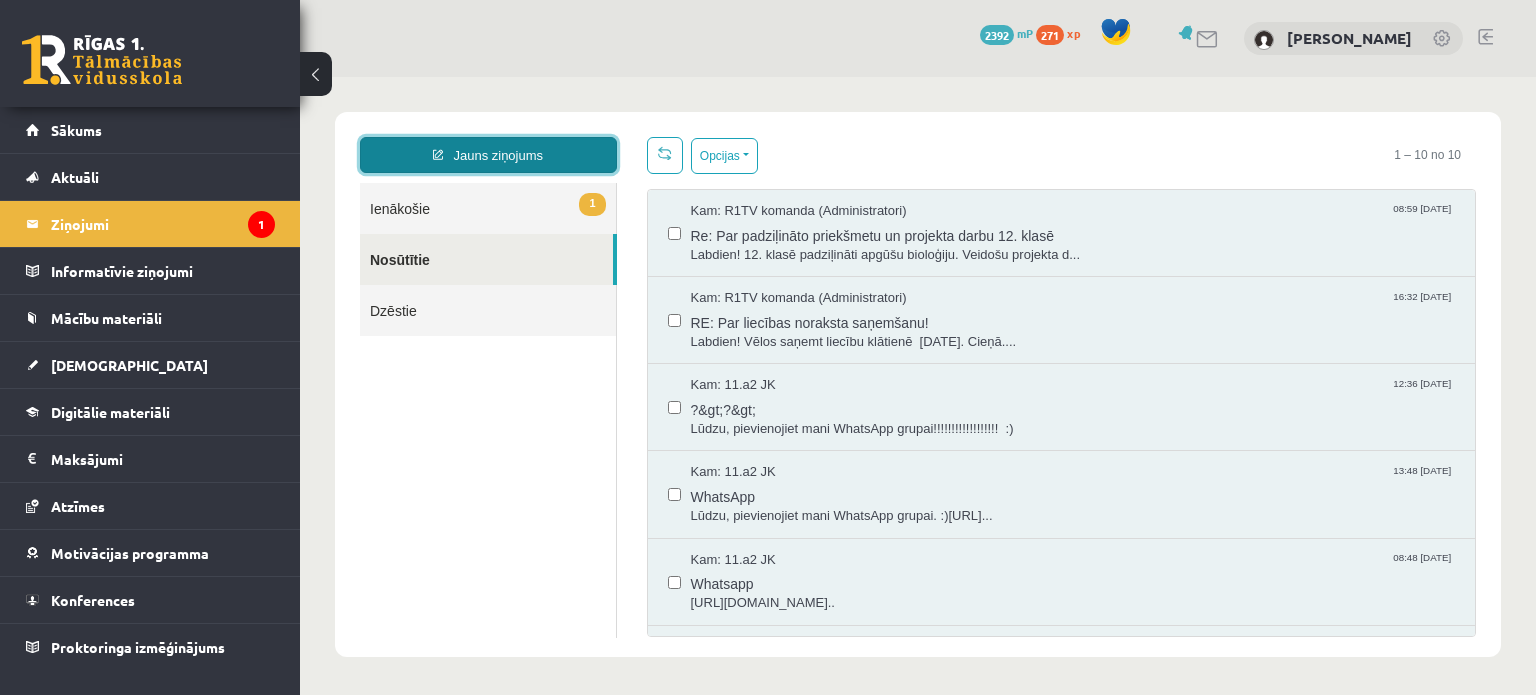click on "Jauns ziņojums" at bounding box center [488, 155] 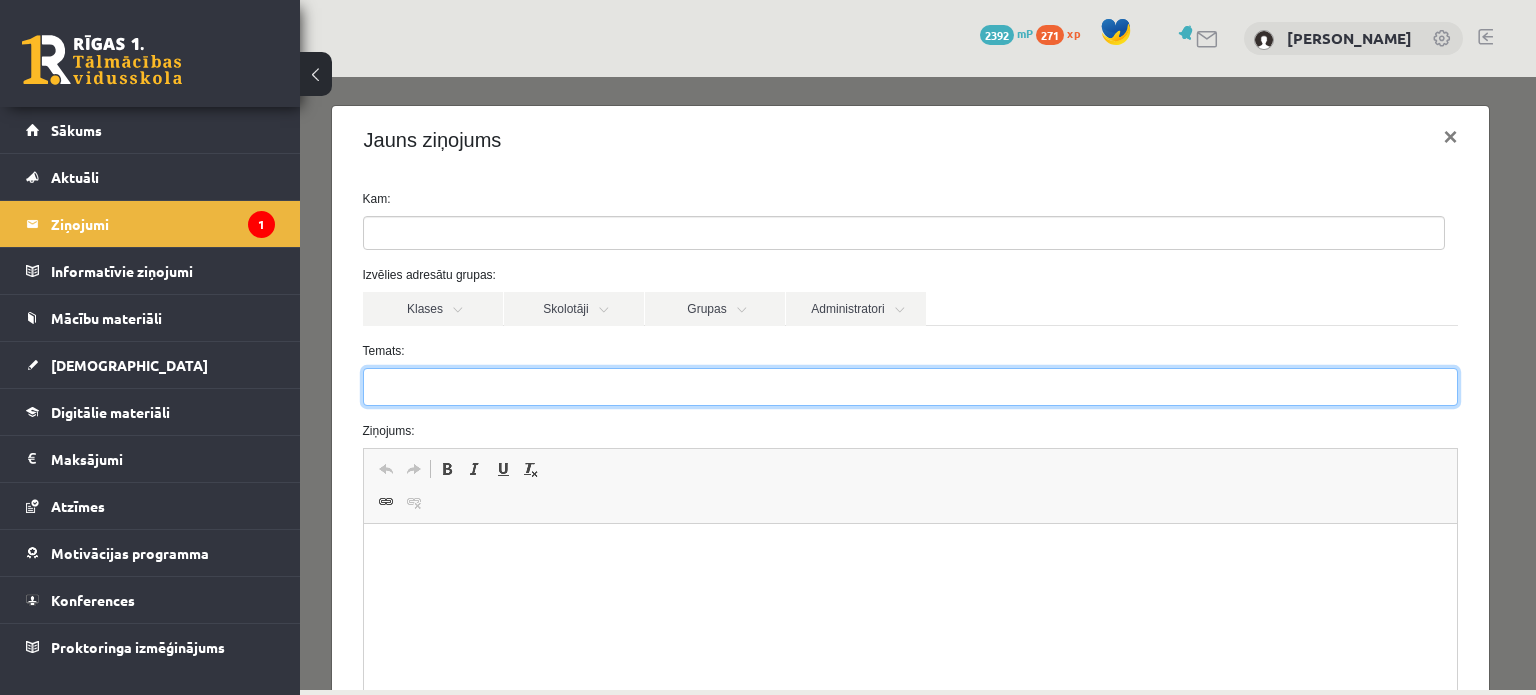 click on "Temats:" at bounding box center [911, 387] 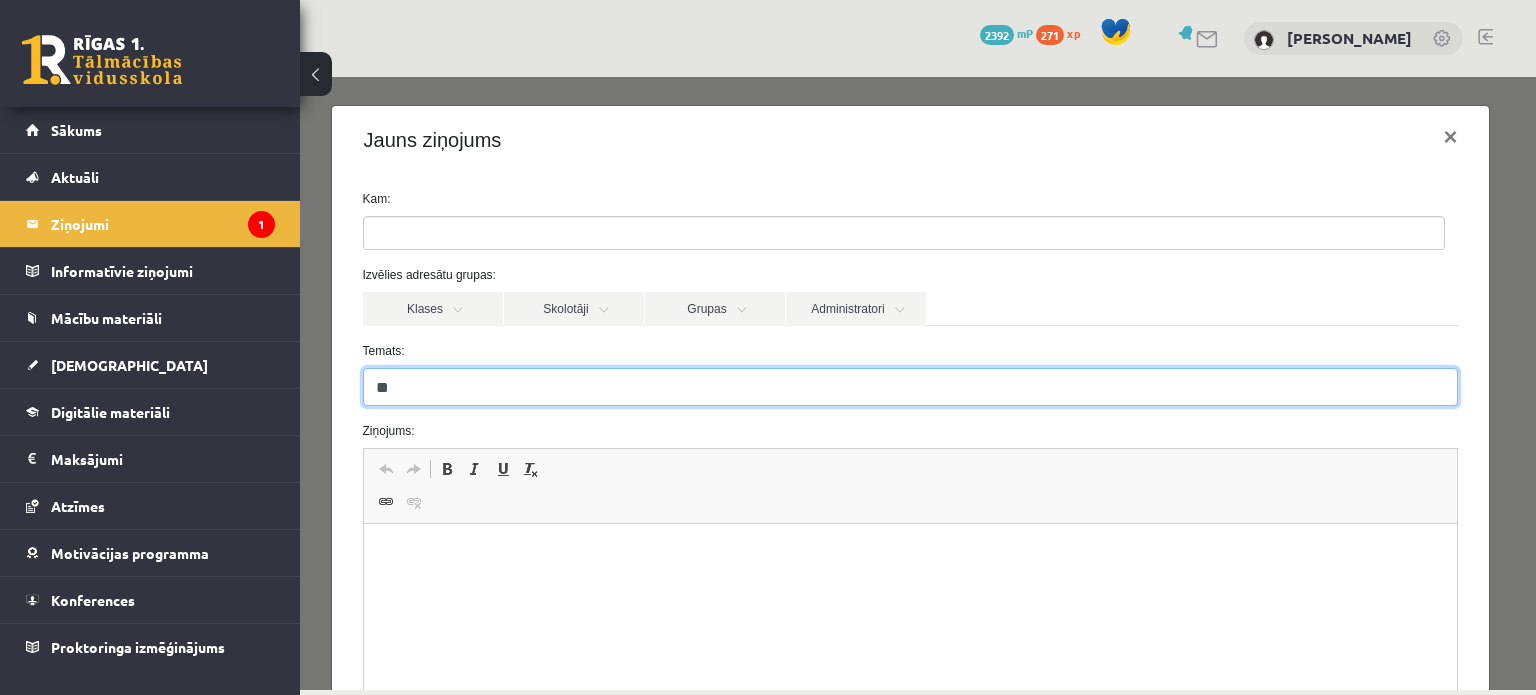 type on "***" 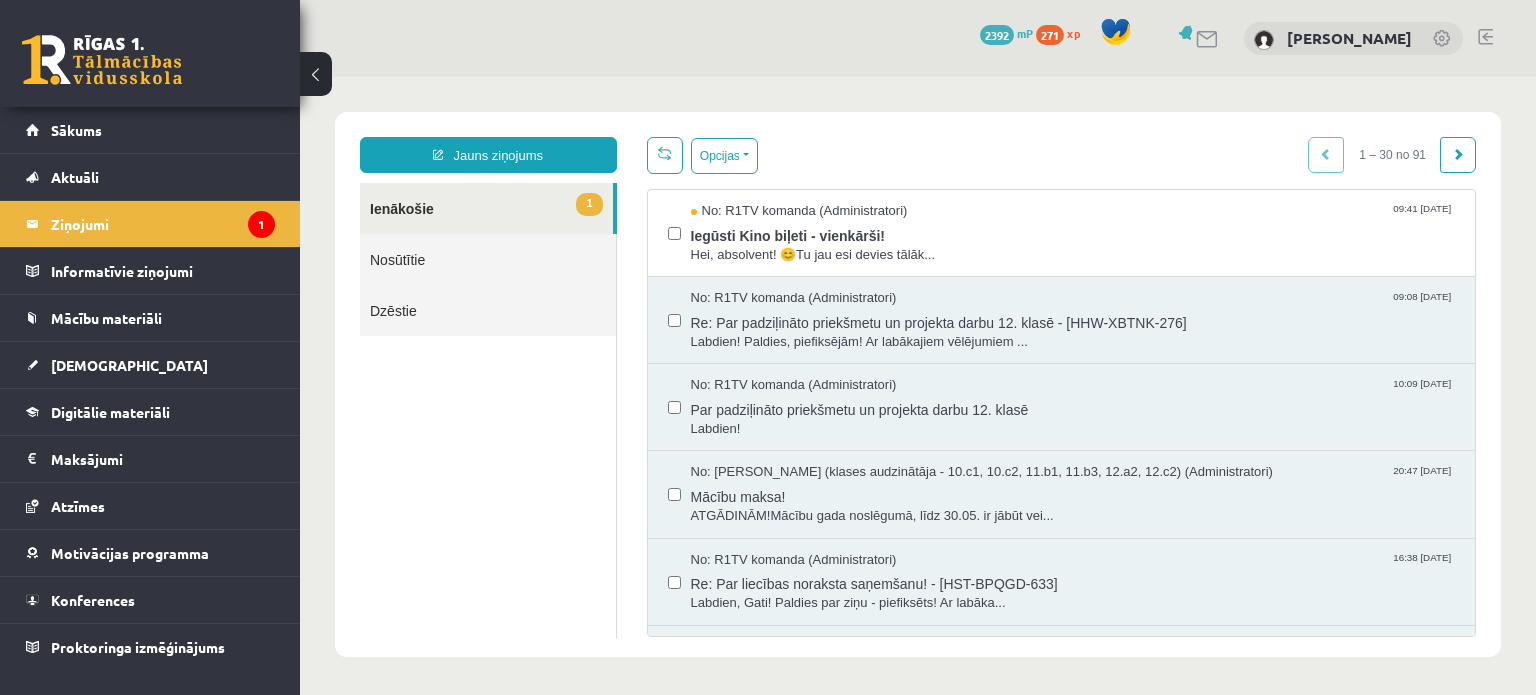 scroll, scrollTop: 0, scrollLeft: 0, axis: both 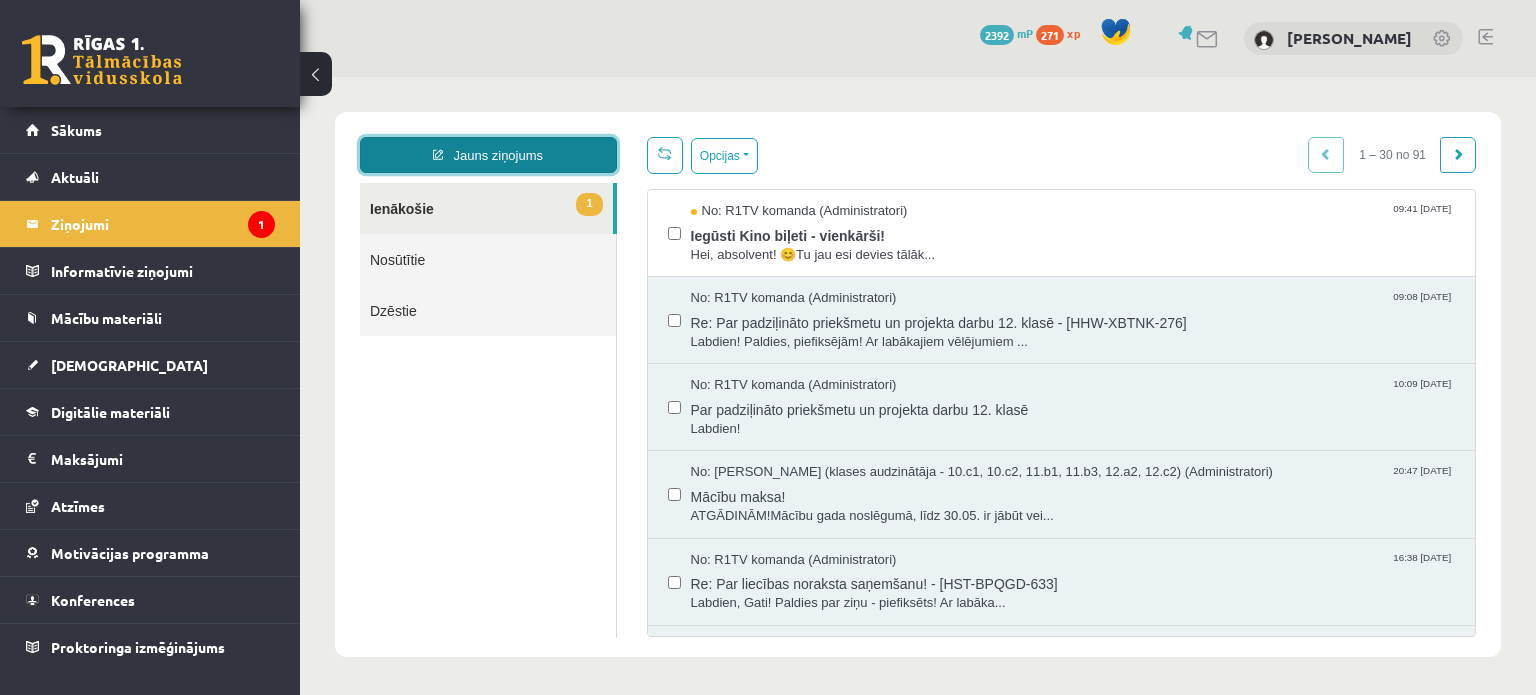 click on "Jauns ziņojums" at bounding box center (488, 155) 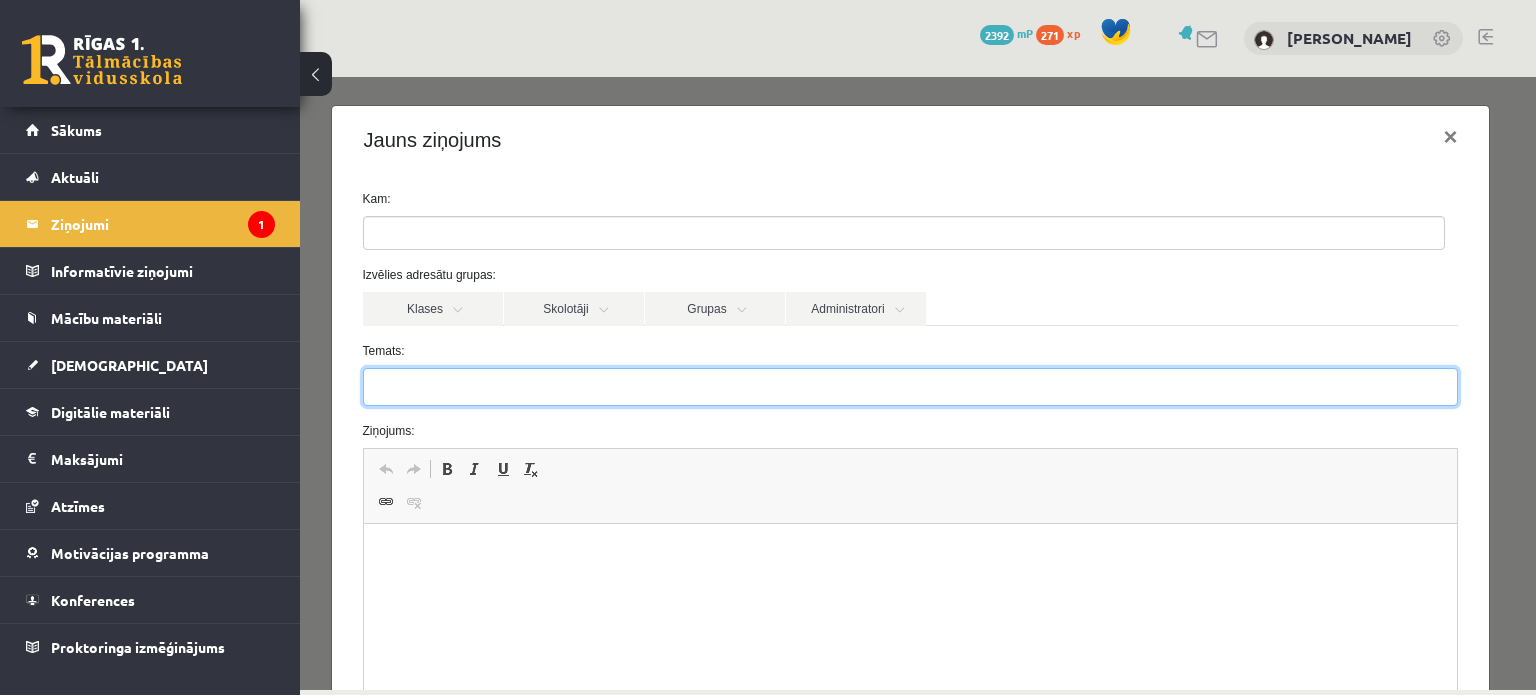 click on "Temats:" at bounding box center (911, 387) 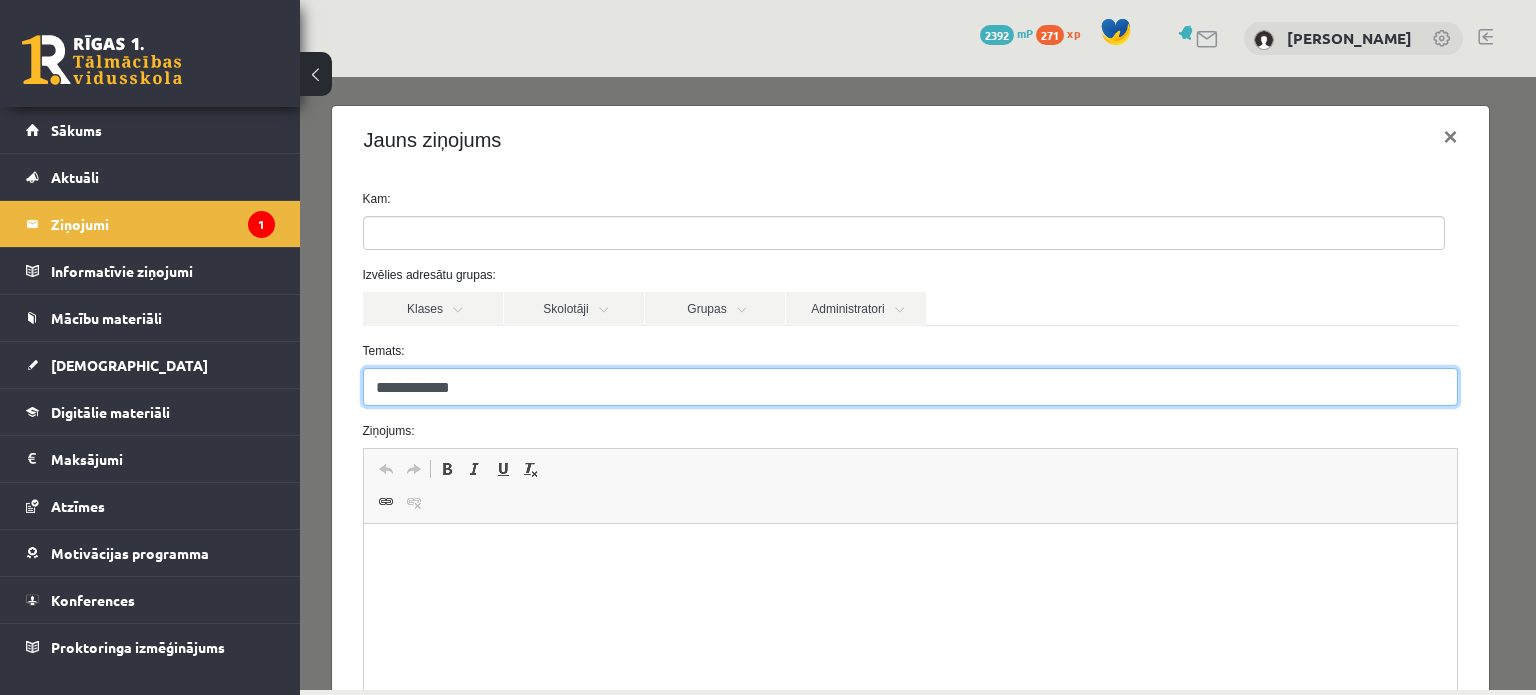 type on "**********" 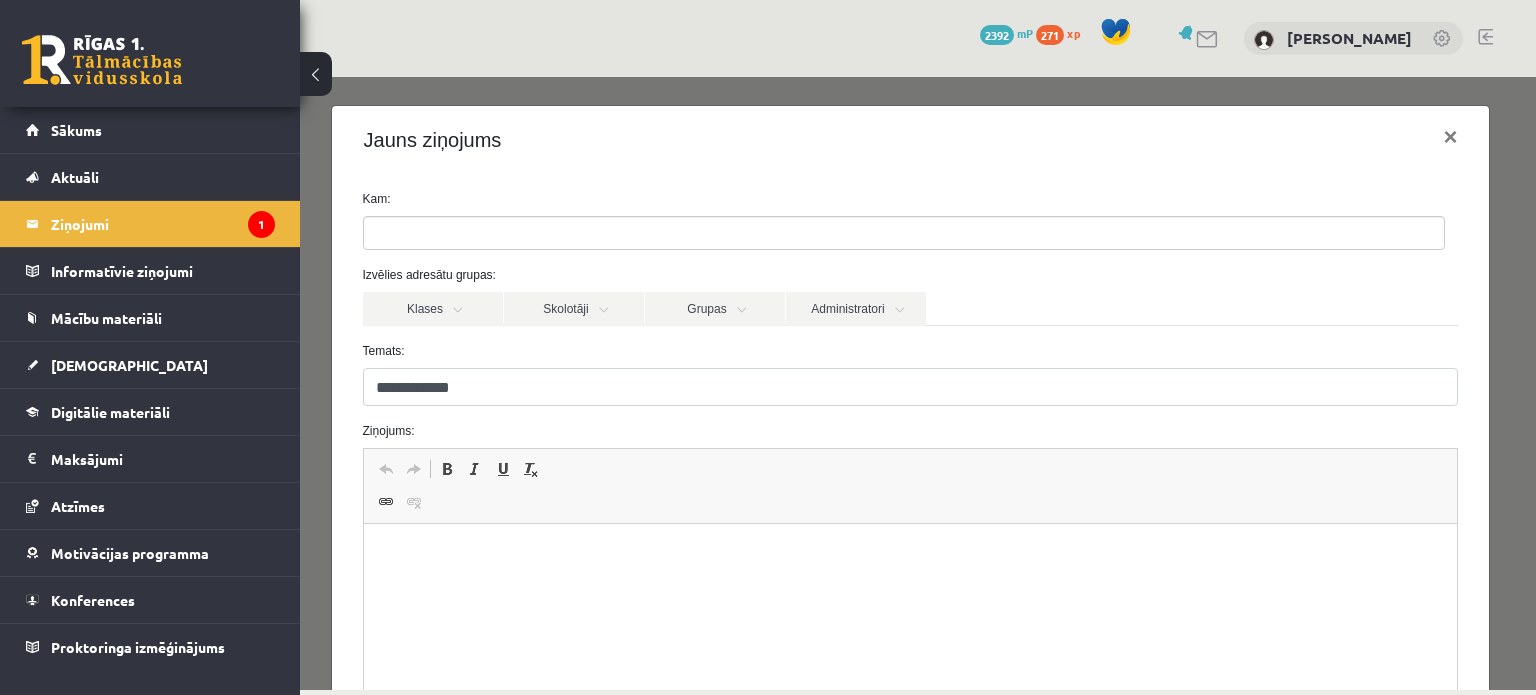 click at bounding box center [910, 554] 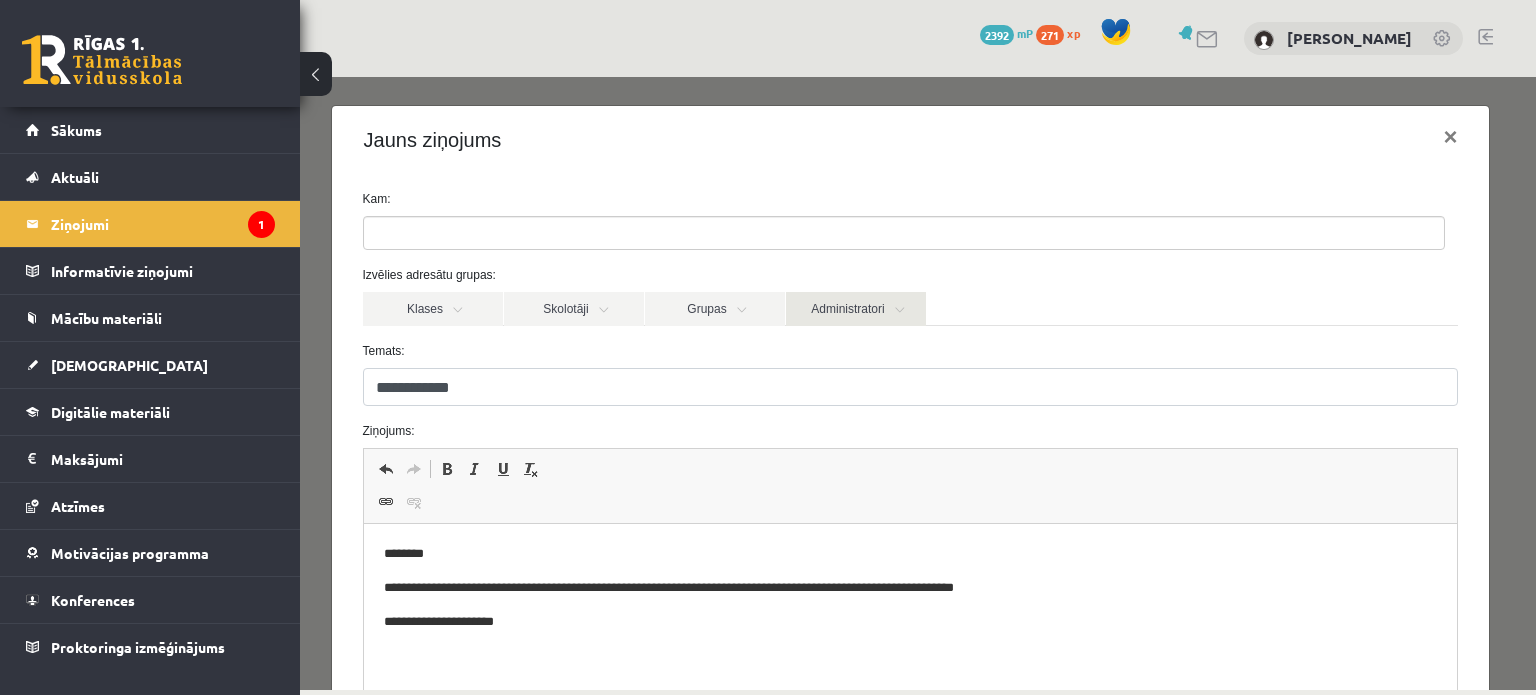 click on "Administratori" at bounding box center [856, 309] 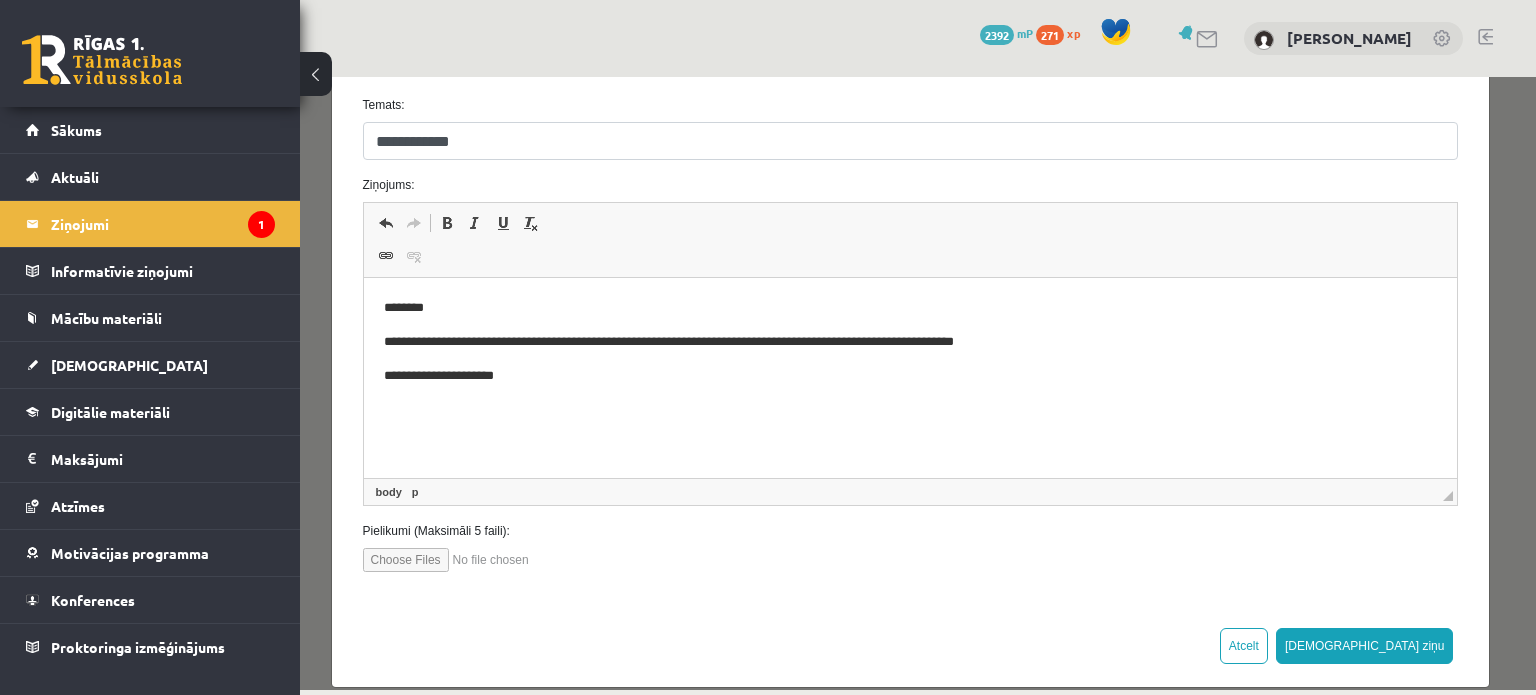 scroll, scrollTop: 892, scrollLeft: 0, axis: vertical 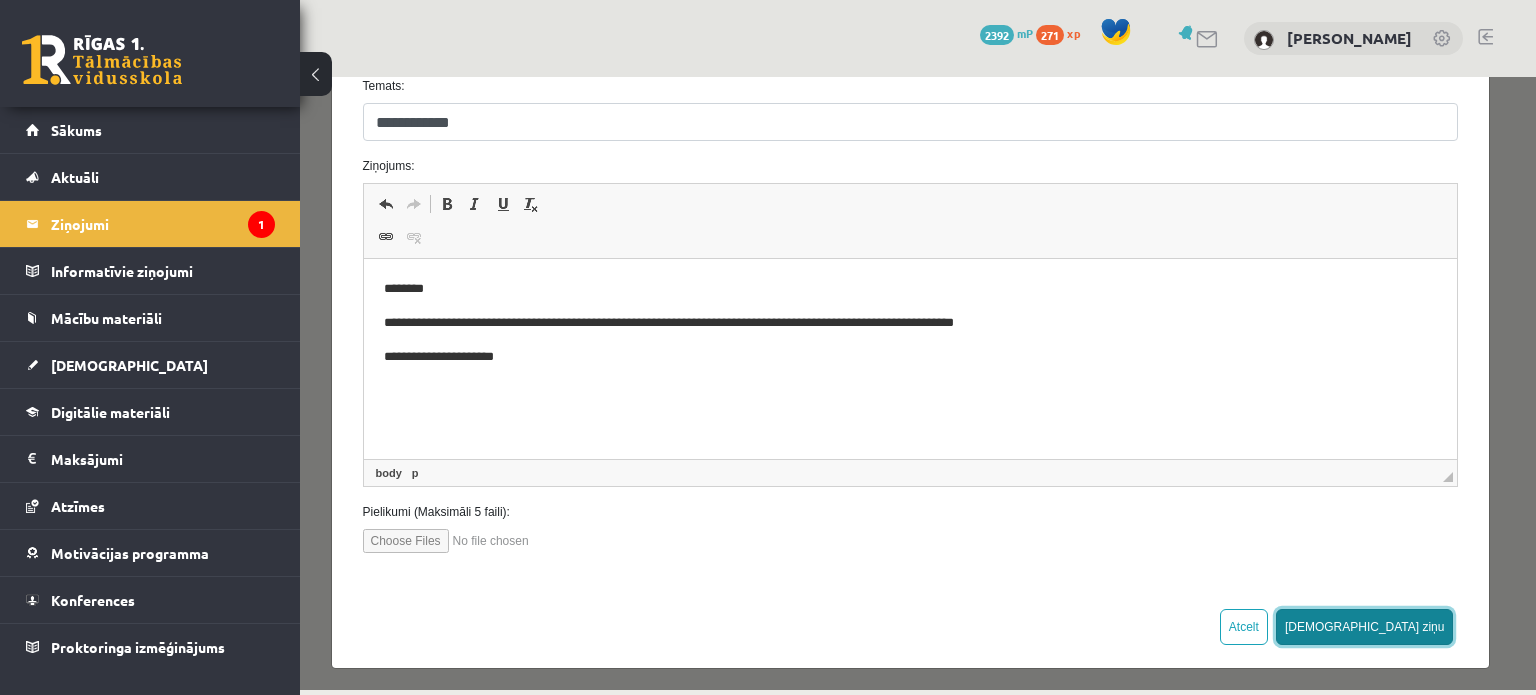 click on "Sūtīt ziņu" at bounding box center (1365, 627) 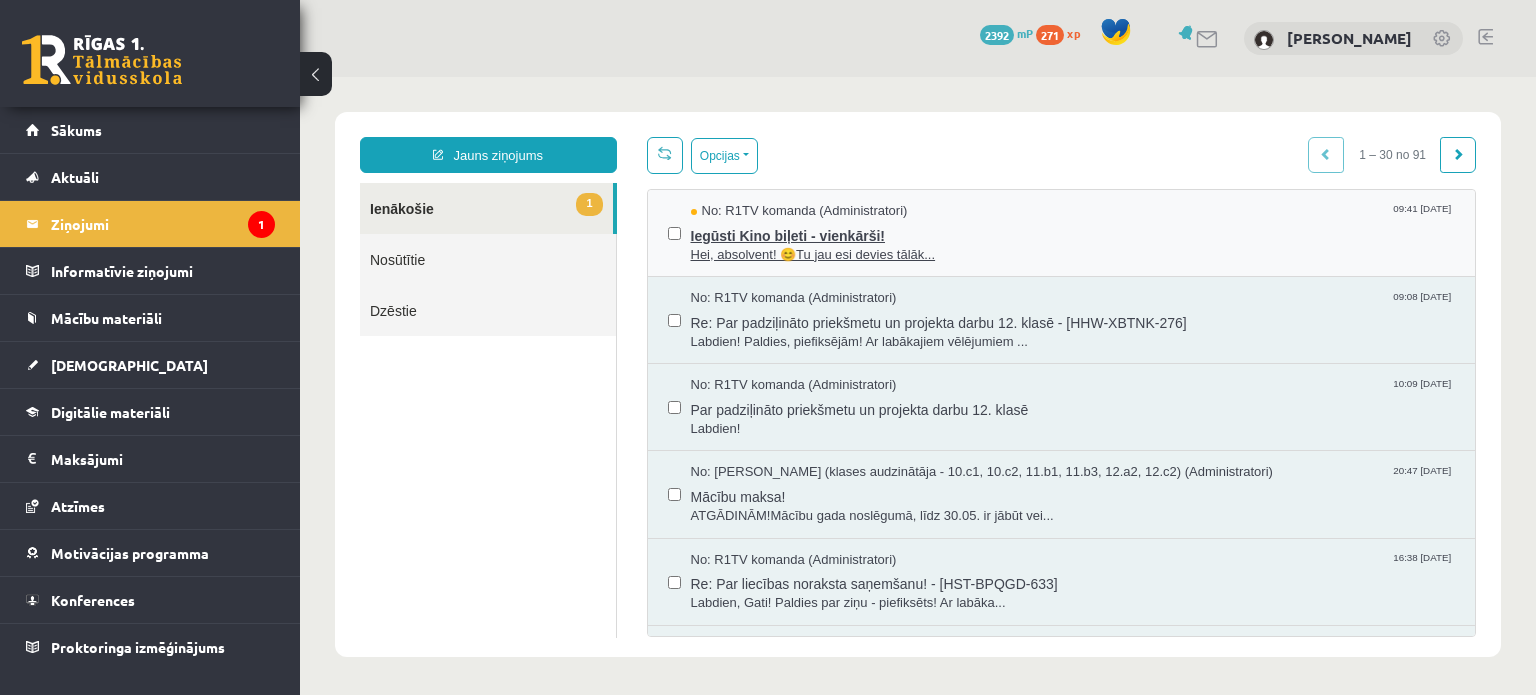 scroll, scrollTop: 0, scrollLeft: 0, axis: both 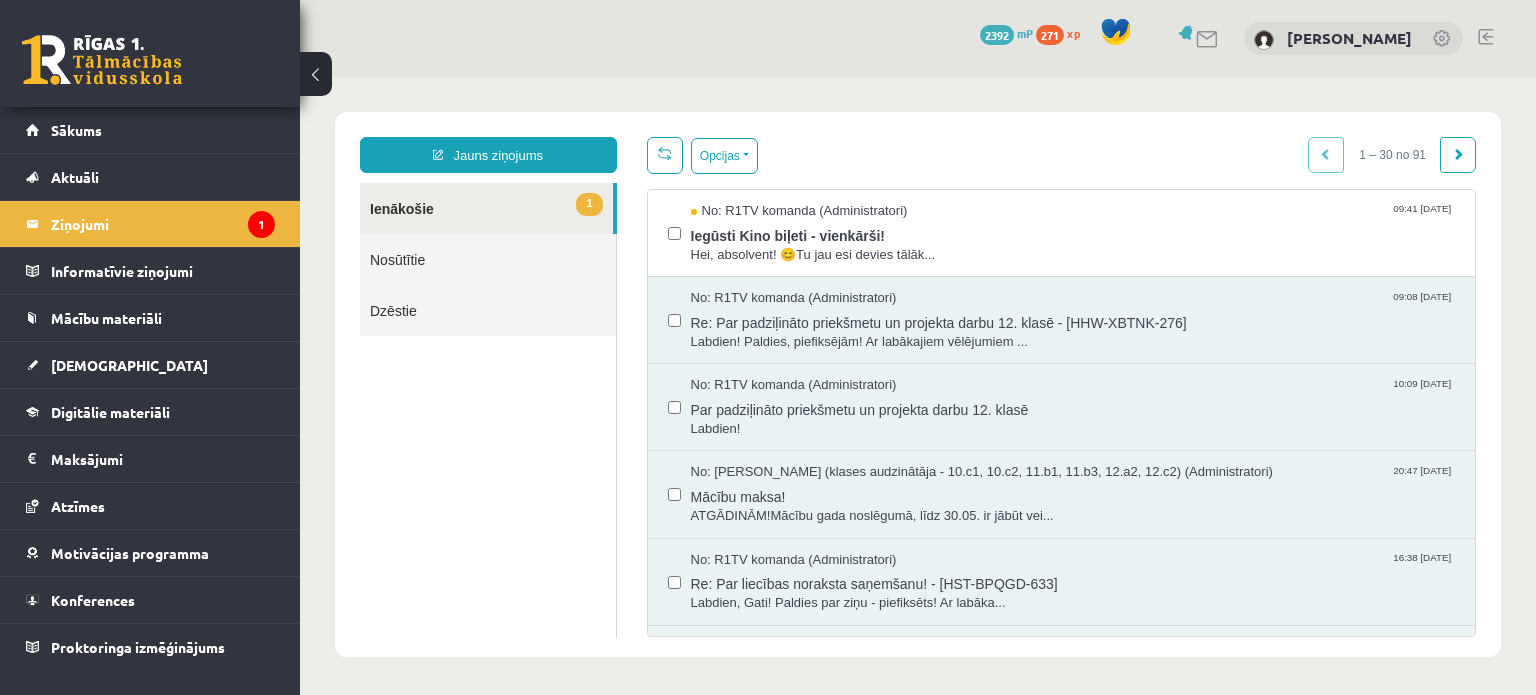 click on "Nosūtītie" at bounding box center [488, 259] 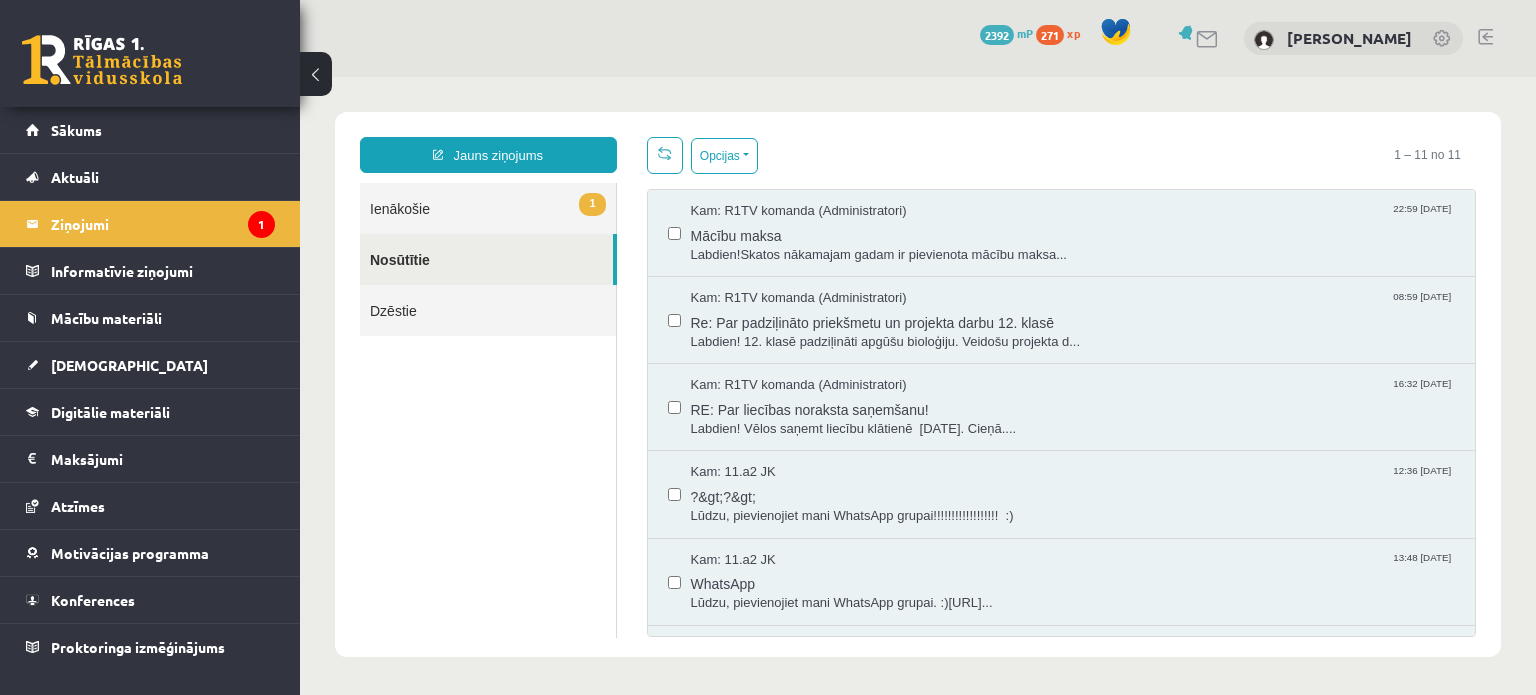 click on "Nosūtītie" at bounding box center (486, 259) 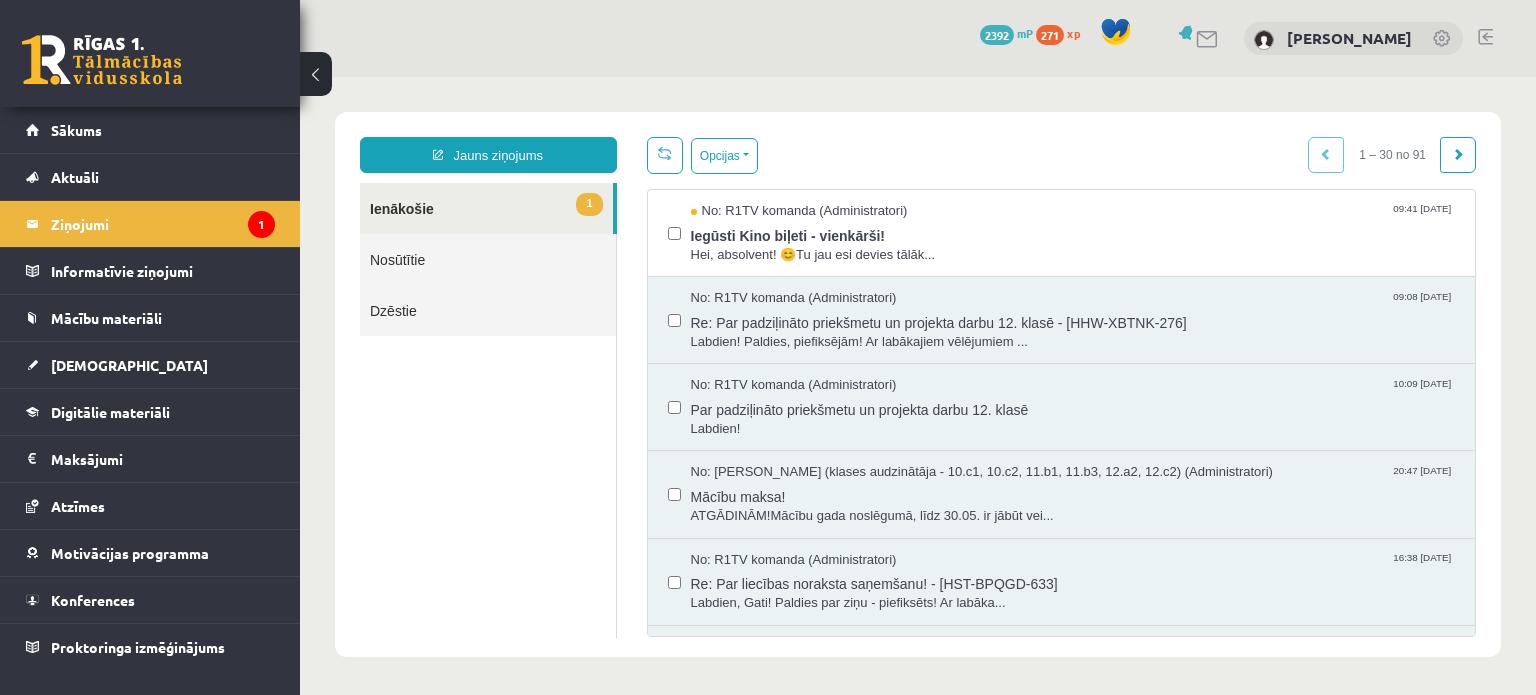 scroll, scrollTop: 0, scrollLeft: 0, axis: both 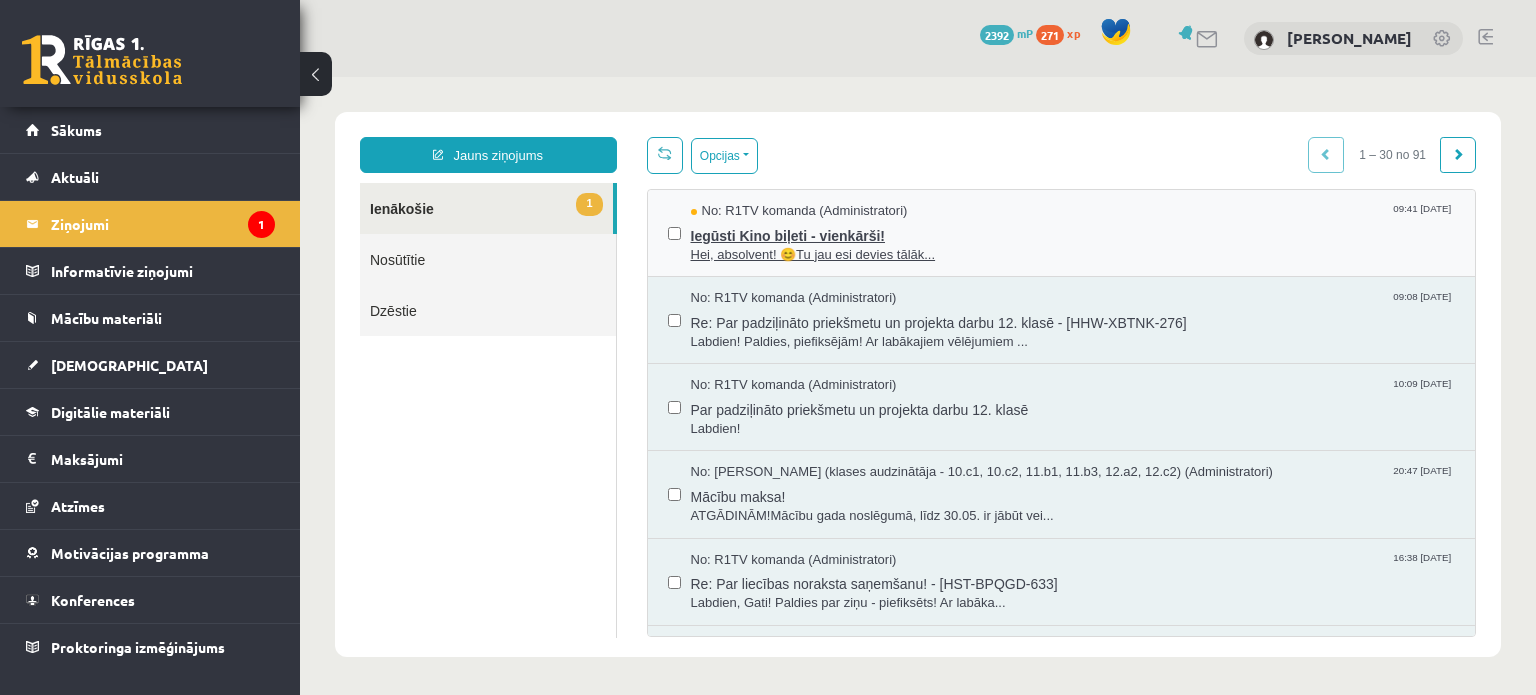 click on "Iegūsti Kino biļeti - vienkārši!" at bounding box center [1073, 233] 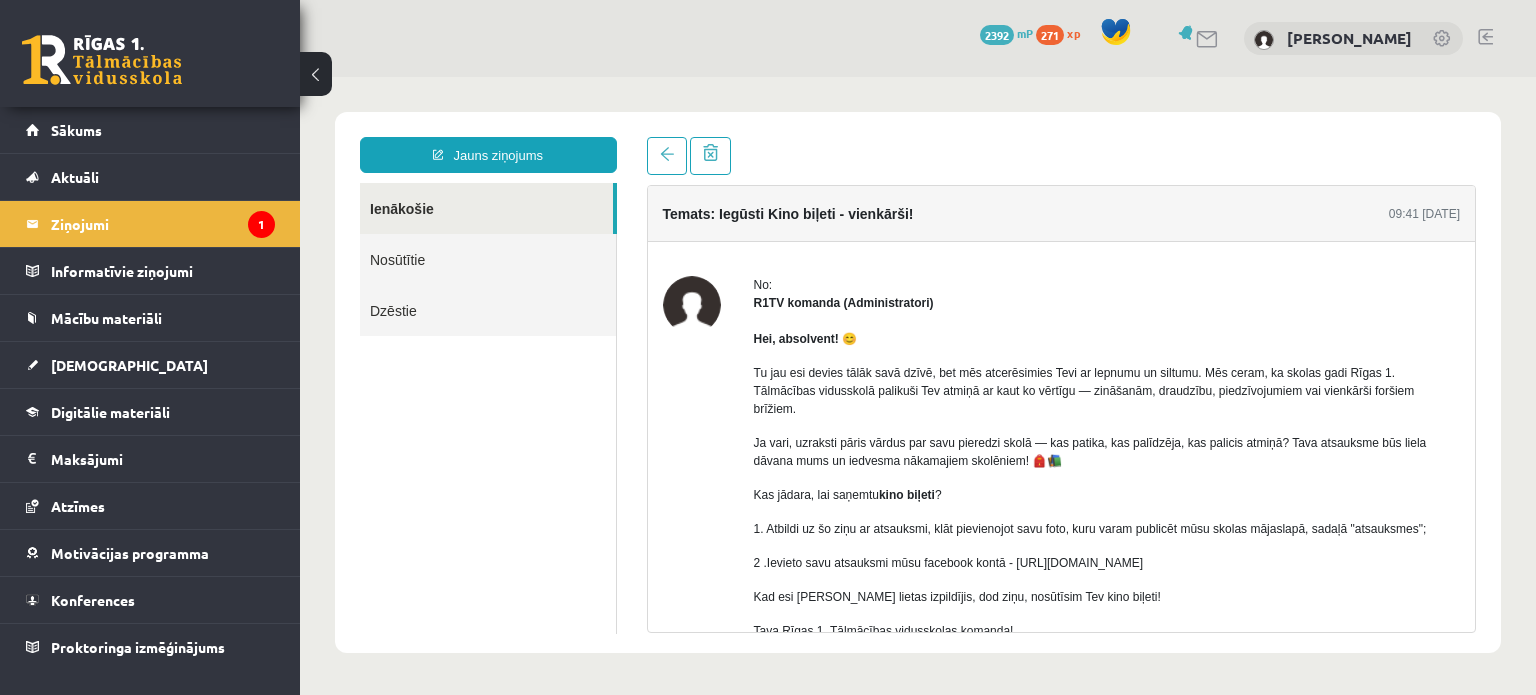 scroll, scrollTop: 0, scrollLeft: 0, axis: both 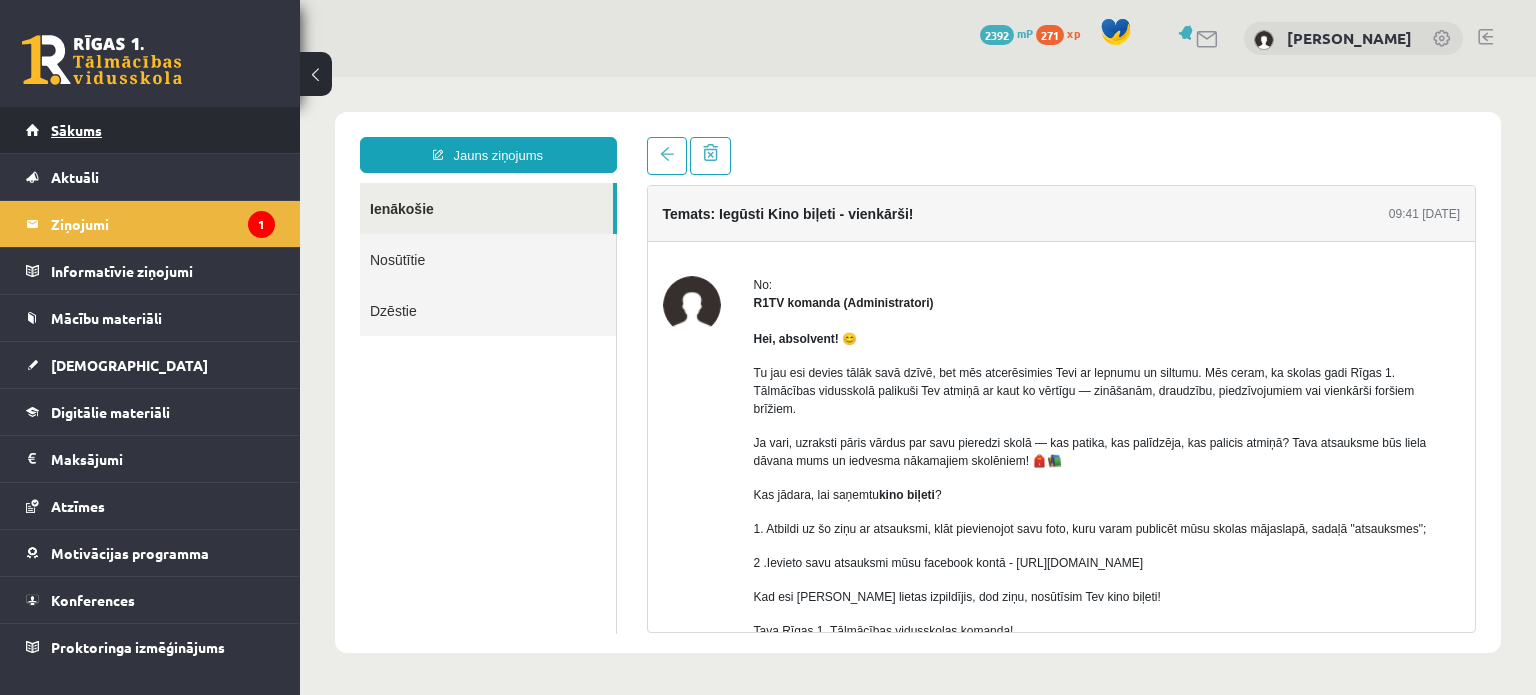 click on "Sākums" at bounding box center [76, 130] 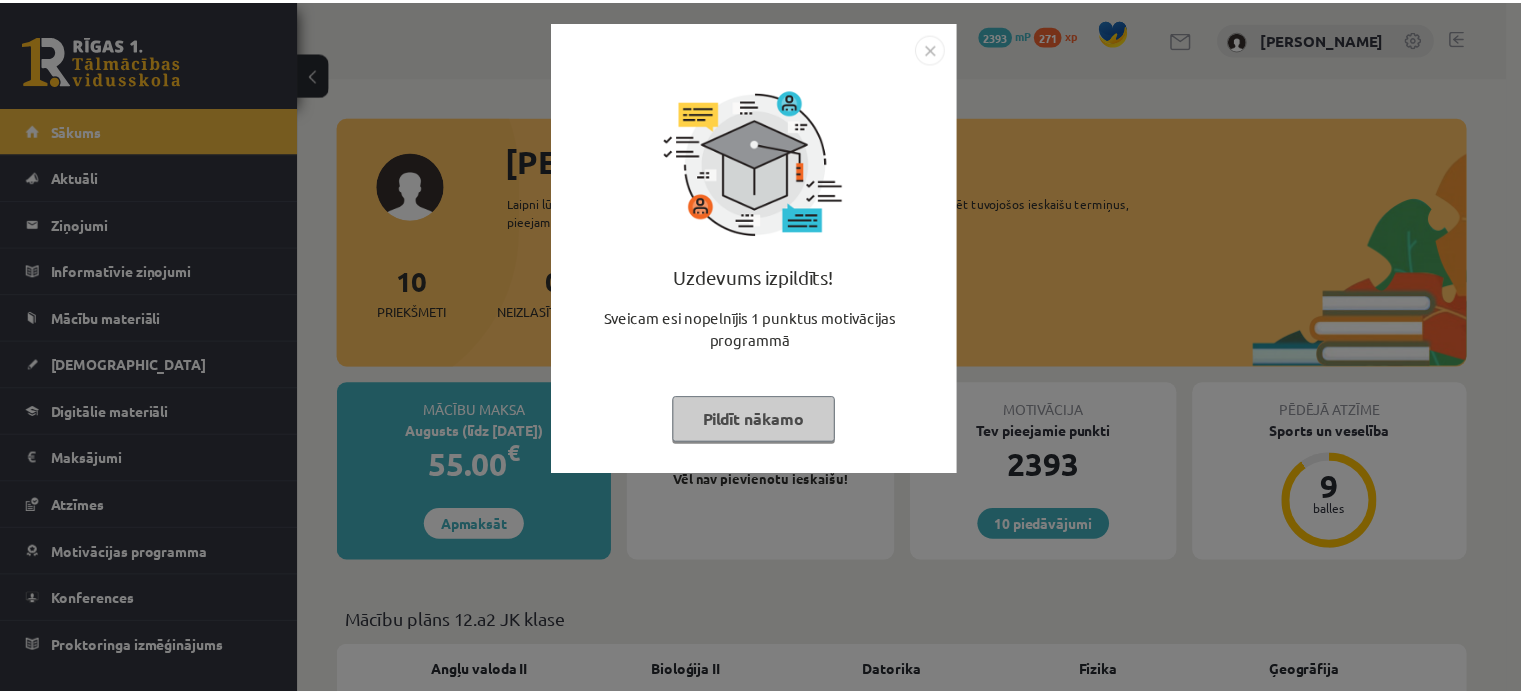 scroll, scrollTop: 0, scrollLeft: 0, axis: both 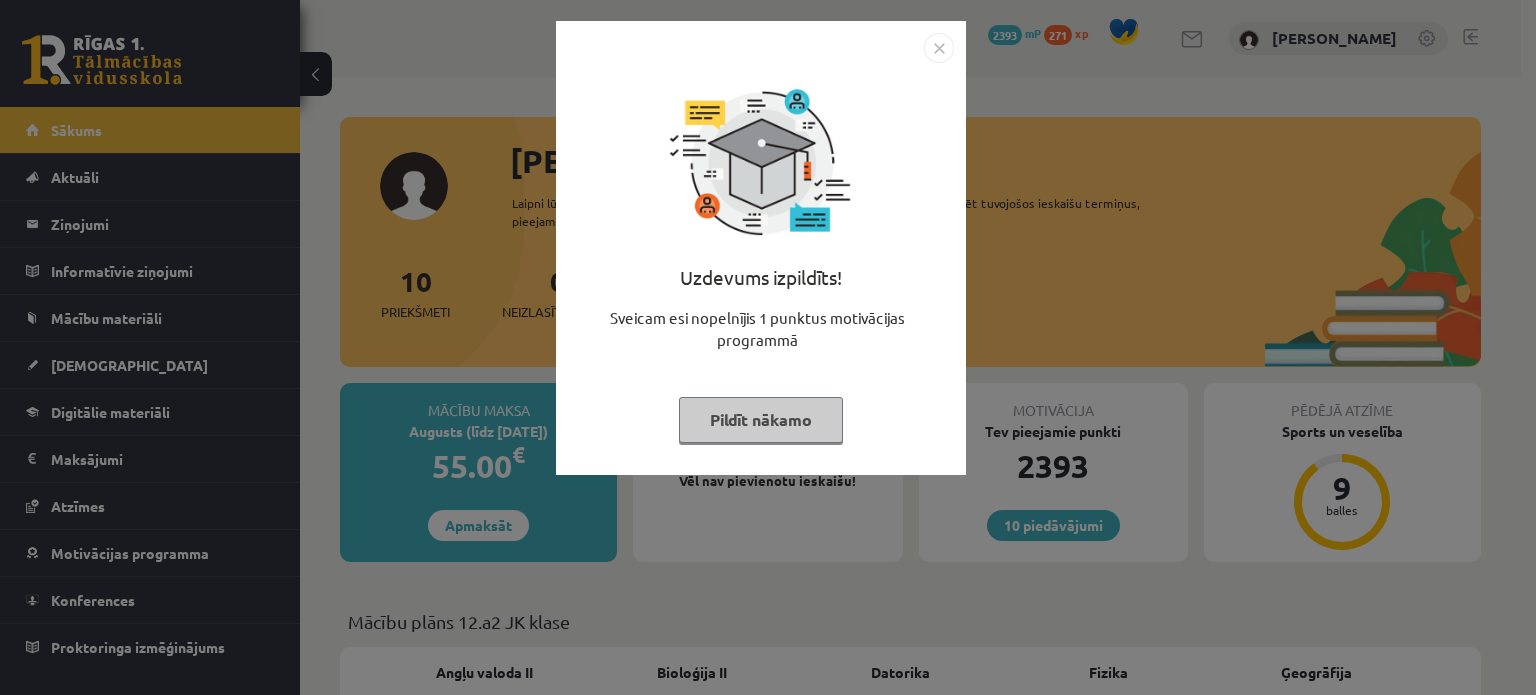 click at bounding box center [939, 48] 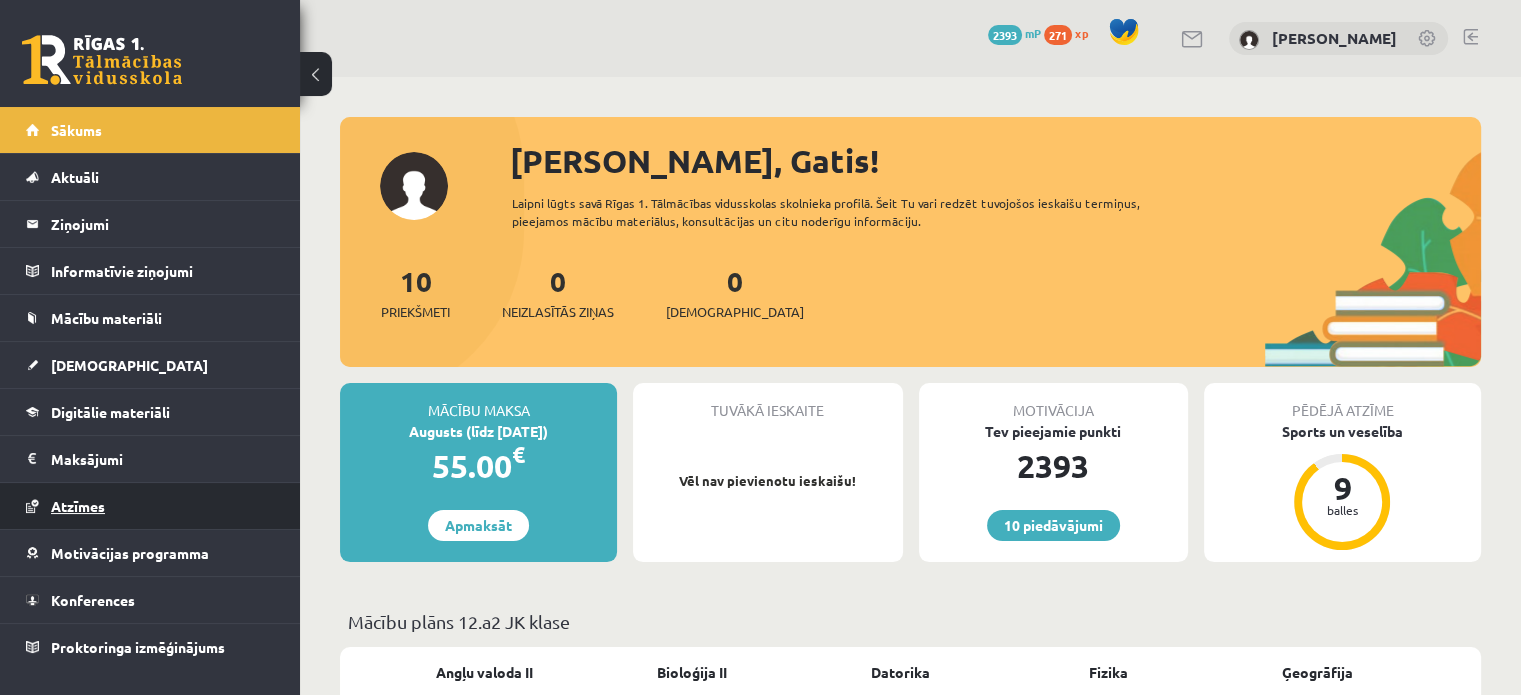 click on "Atzīmes" at bounding box center [78, 506] 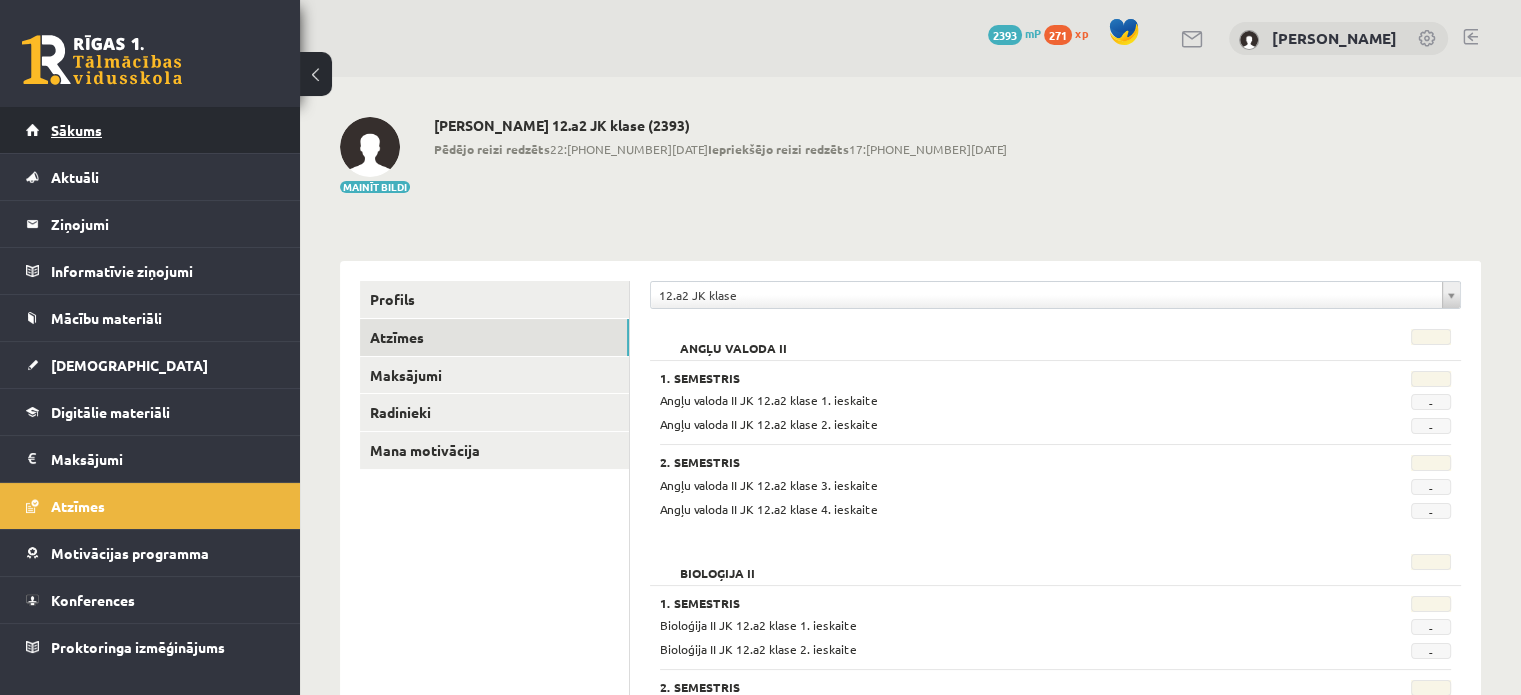click on "Sākums" at bounding box center (150, 130) 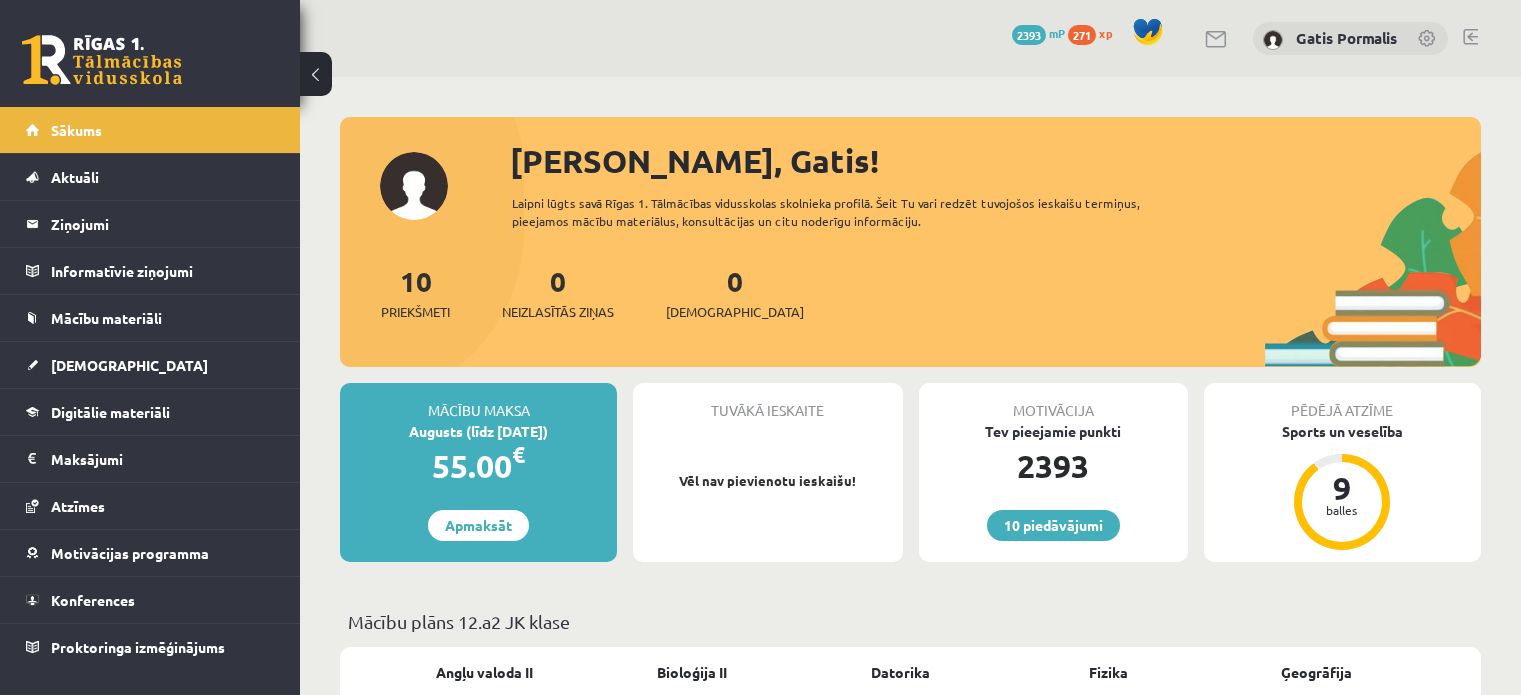 scroll, scrollTop: 0, scrollLeft: 0, axis: both 